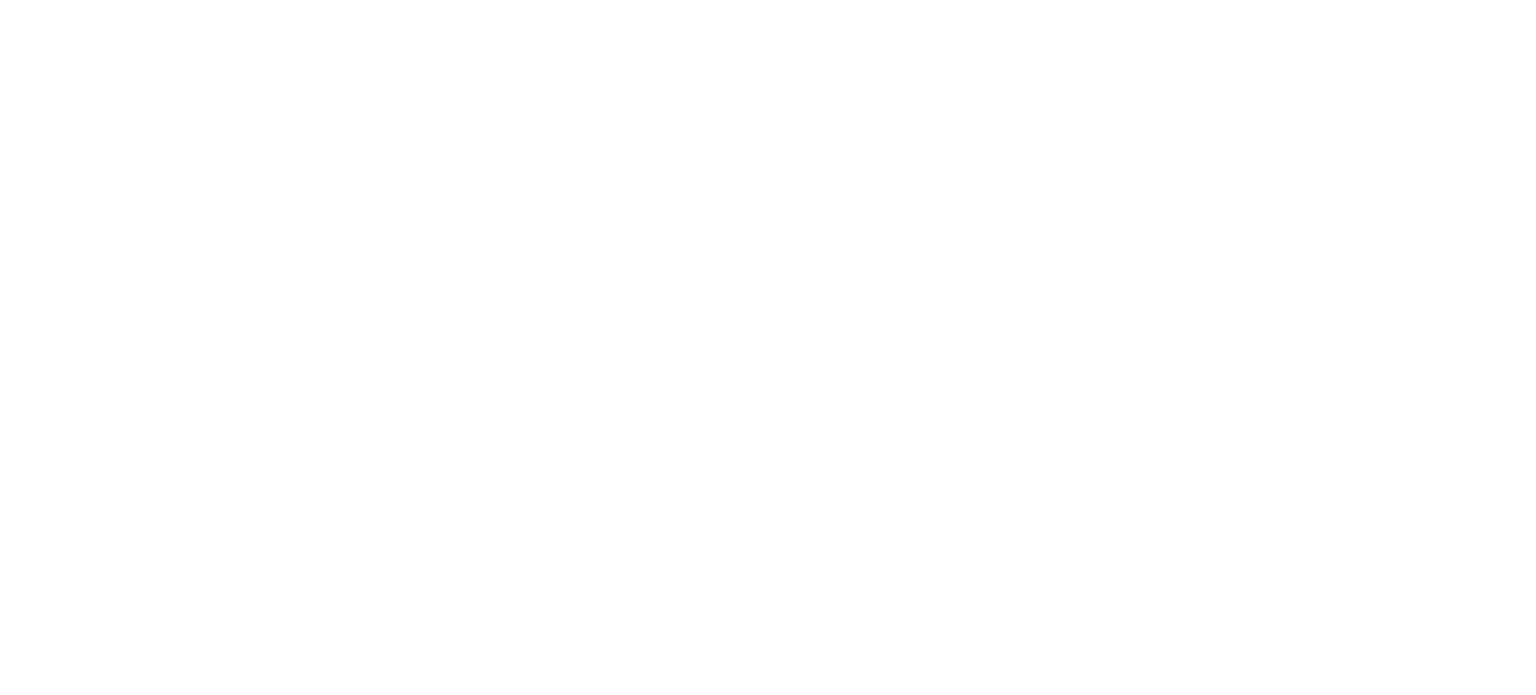 scroll, scrollTop: 0, scrollLeft: 0, axis: both 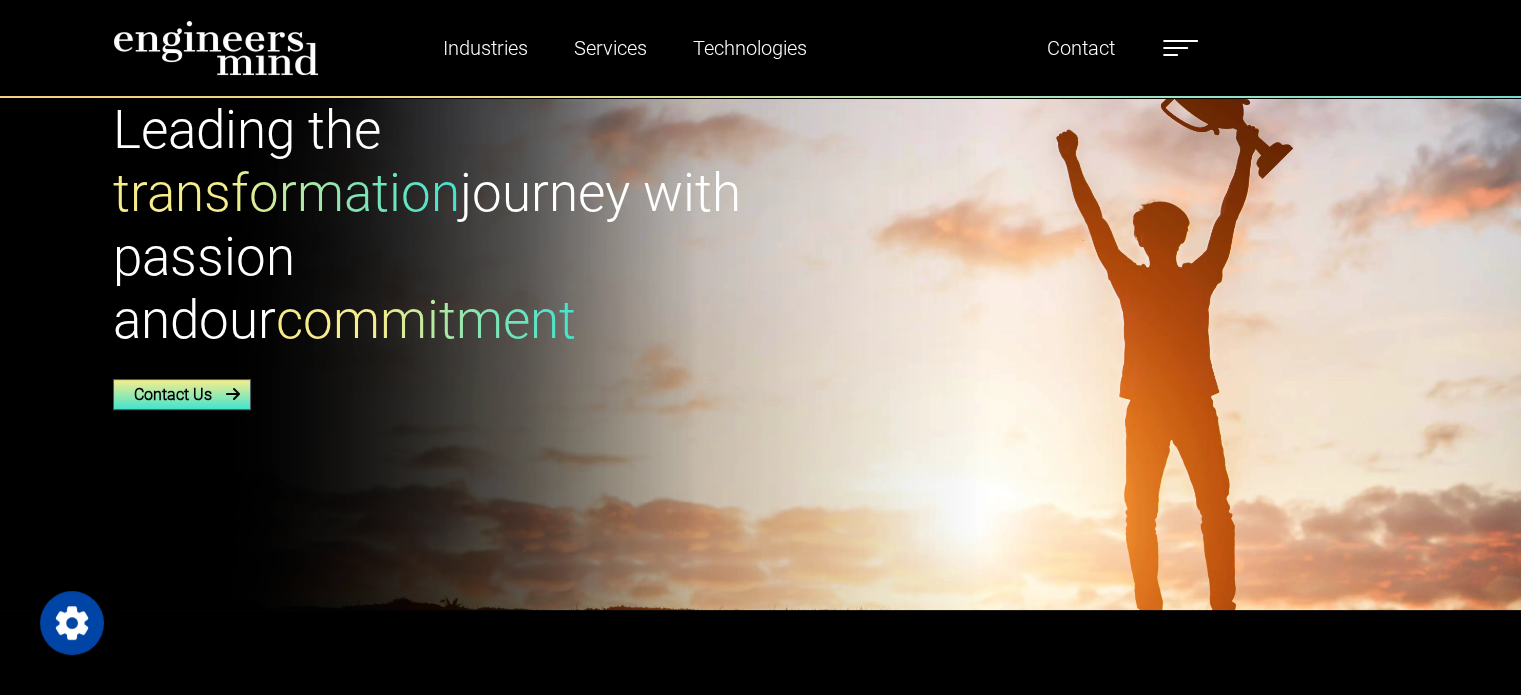 click on "Contact Us" at bounding box center (182, 394) 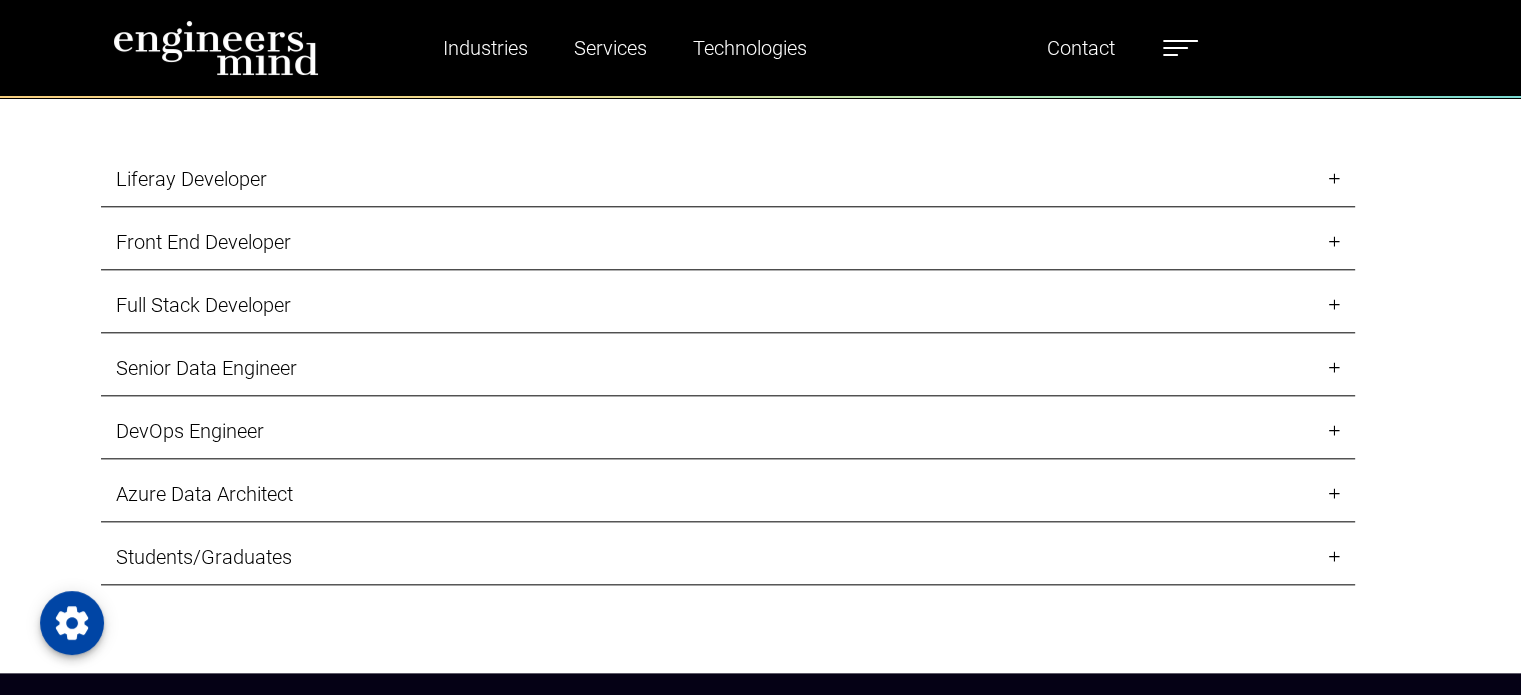 scroll, scrollTop: 2064, scrollLeft: 0, axis: vertical 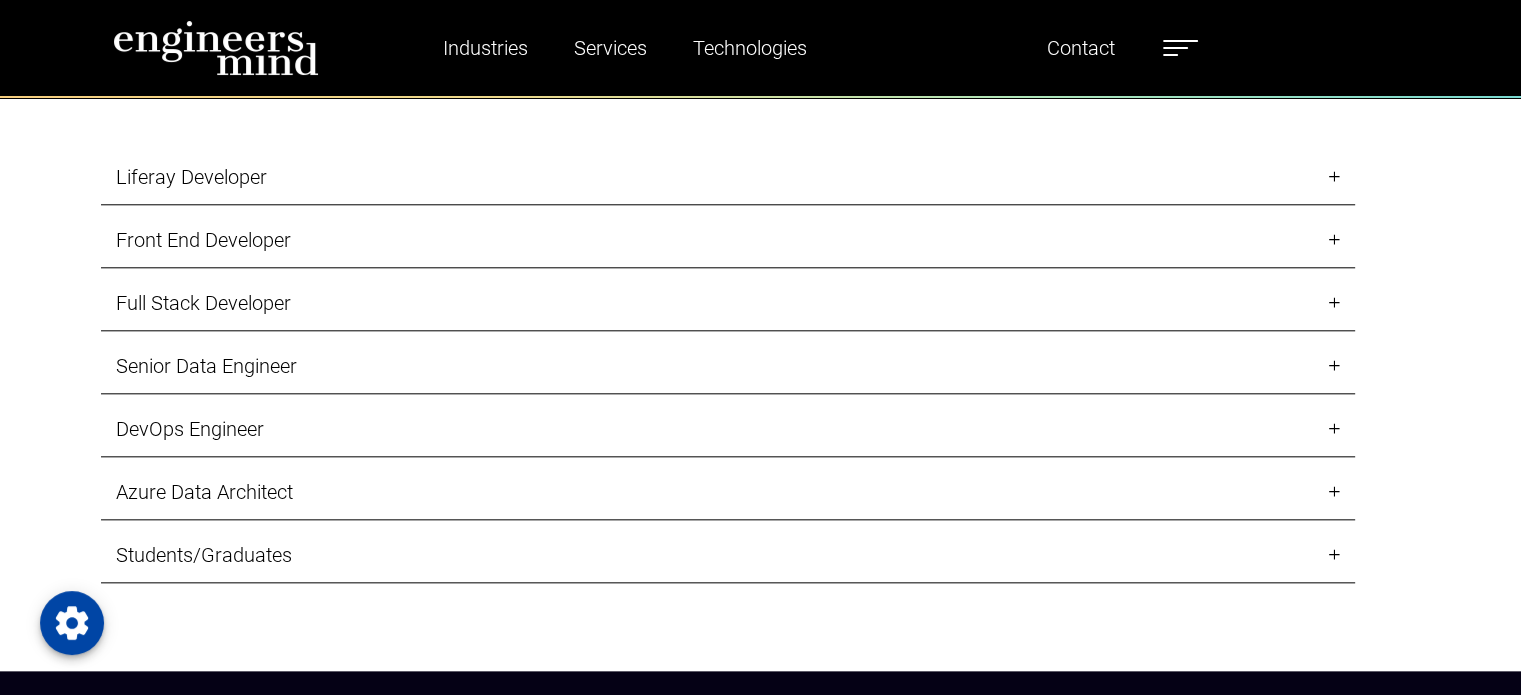 click on "Azure Data Architect" at bounding box center (728, 492) 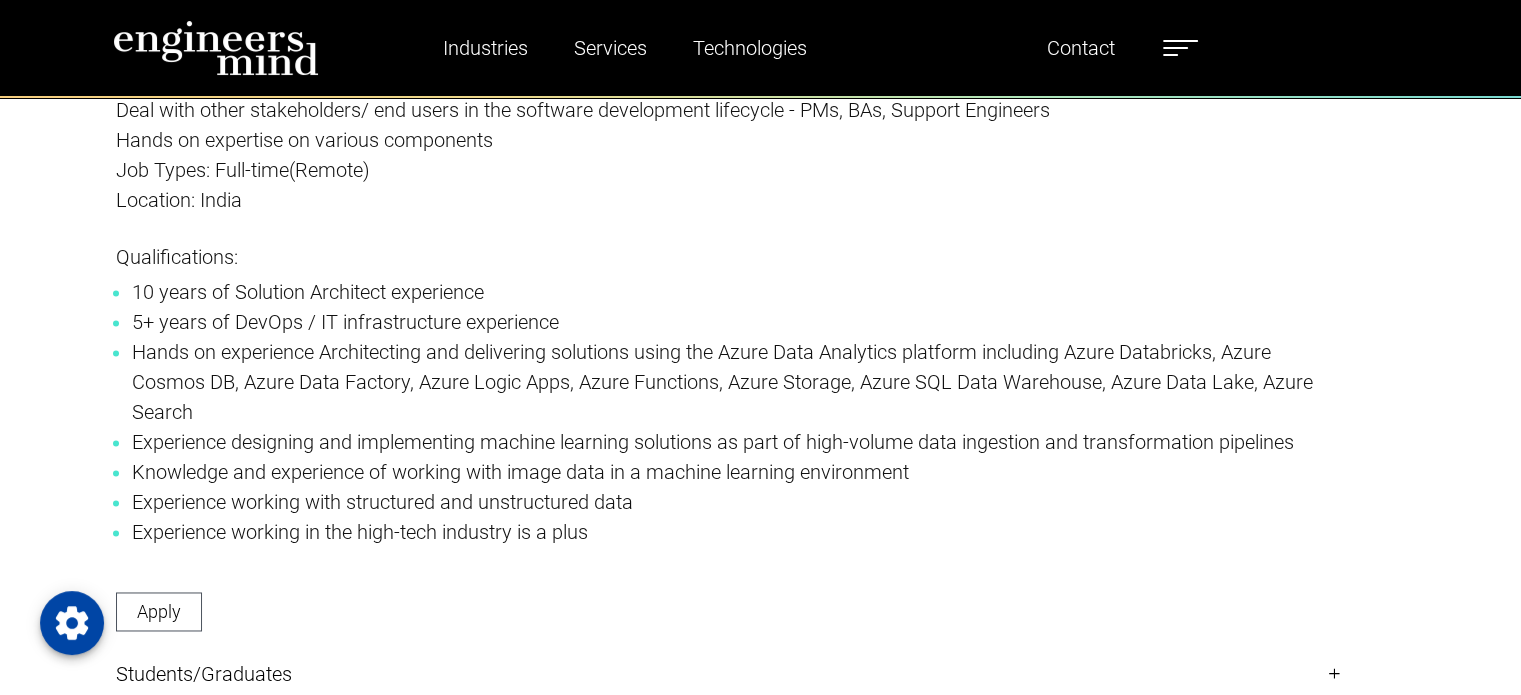 scroll, scrollTop: 3264, scrollLeft: 0, axis: vertical 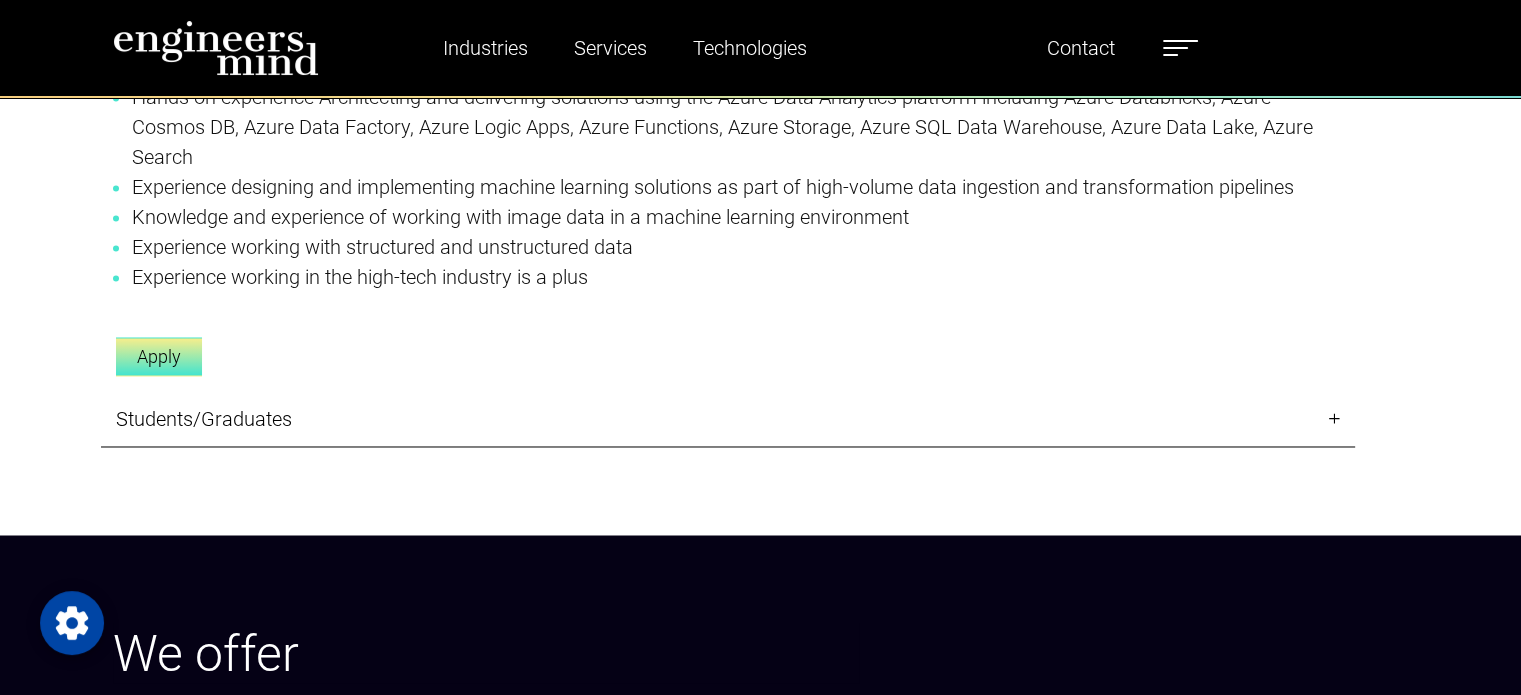 click on "Apply" at bounding box center [159, 356] 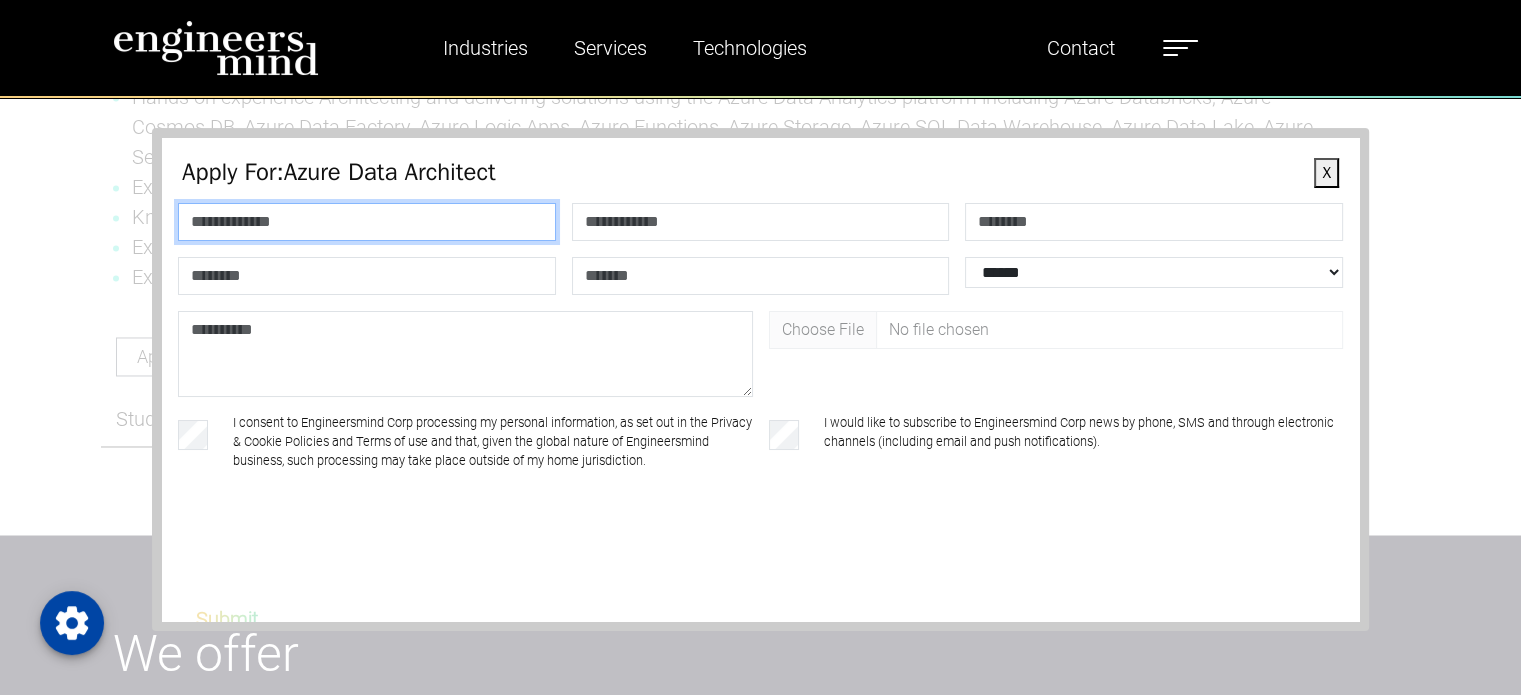 click at bounding box center (367, 222) 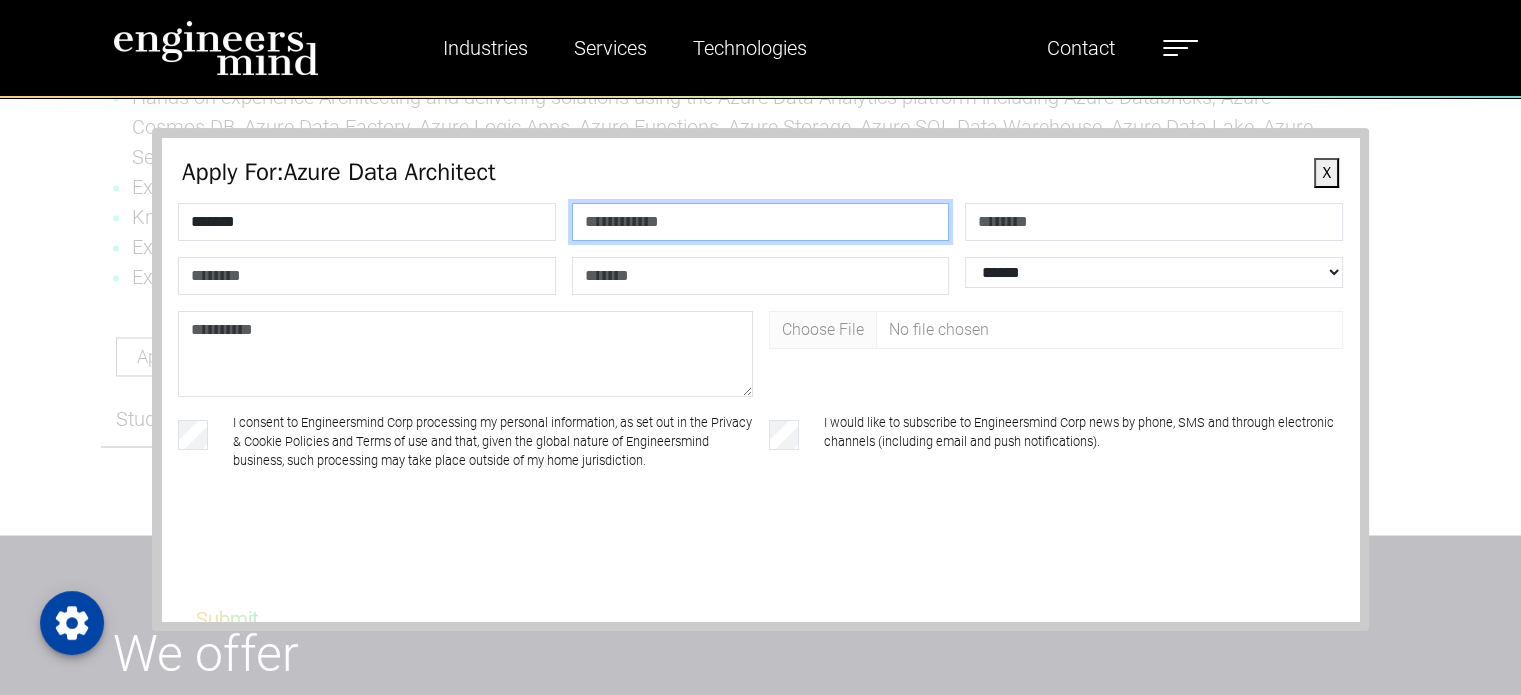 type on "**********" 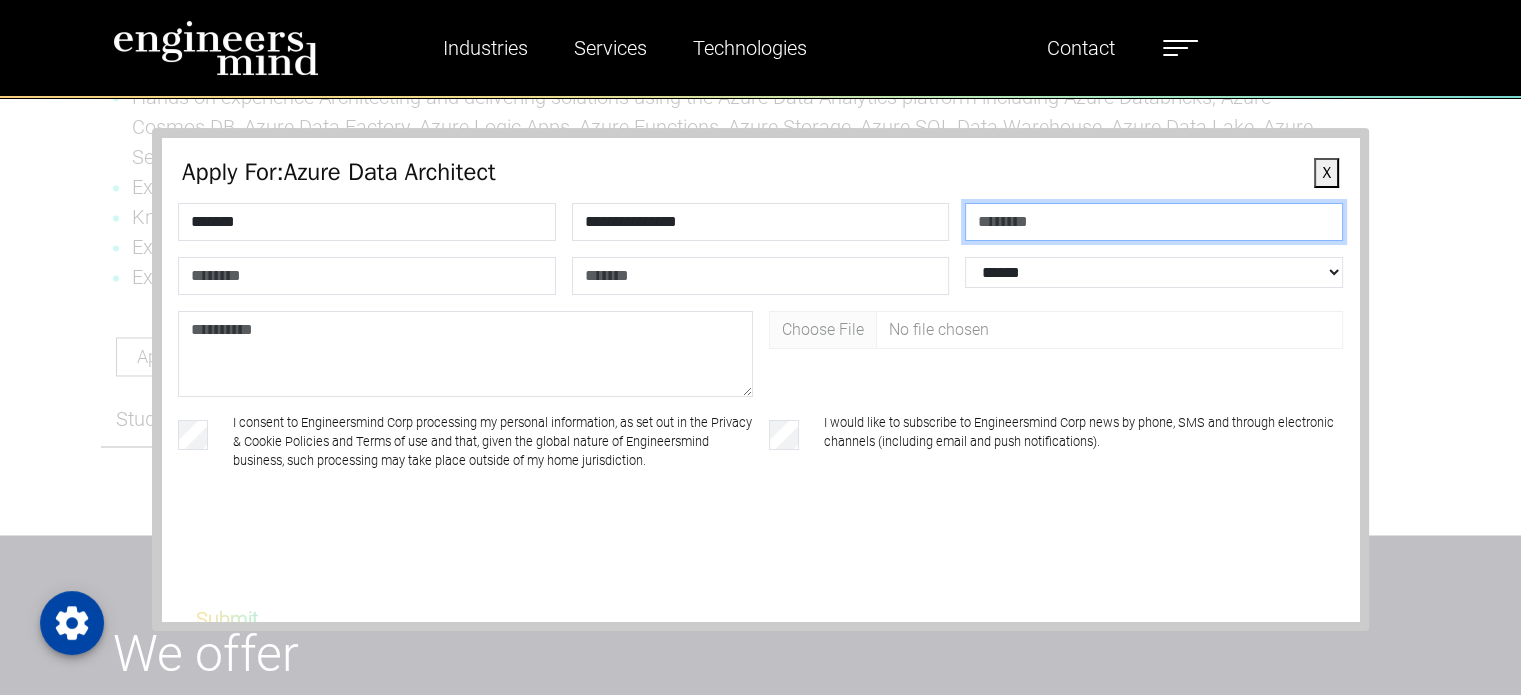 type on "**********" 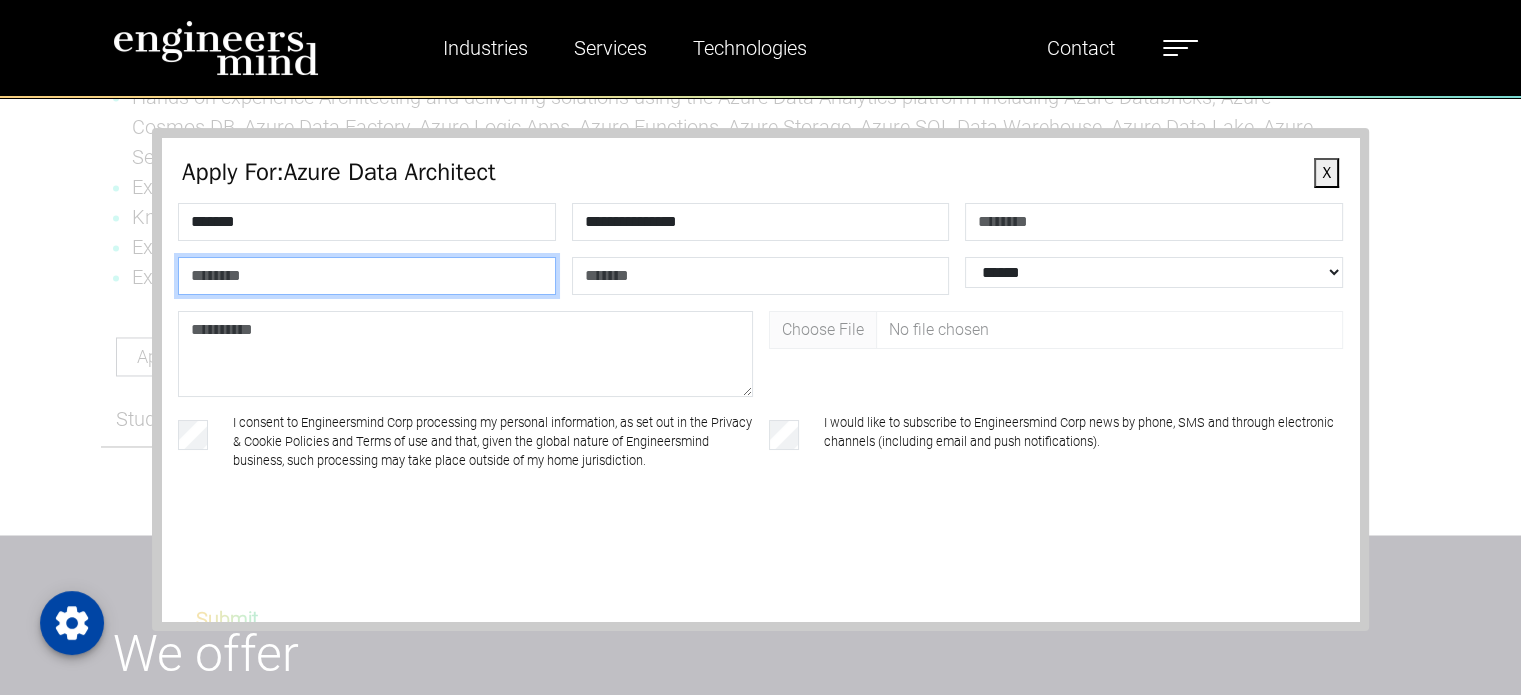 type on "**********" 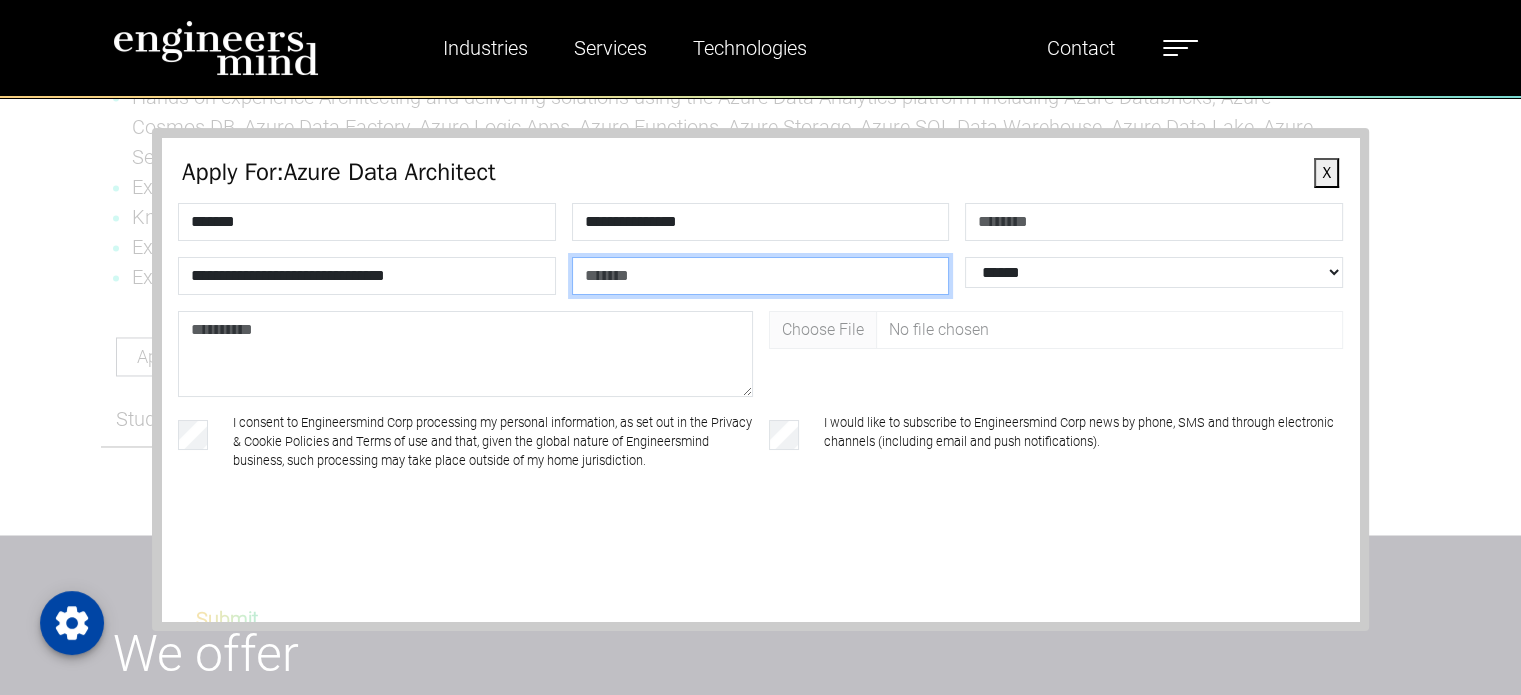 type on "********" 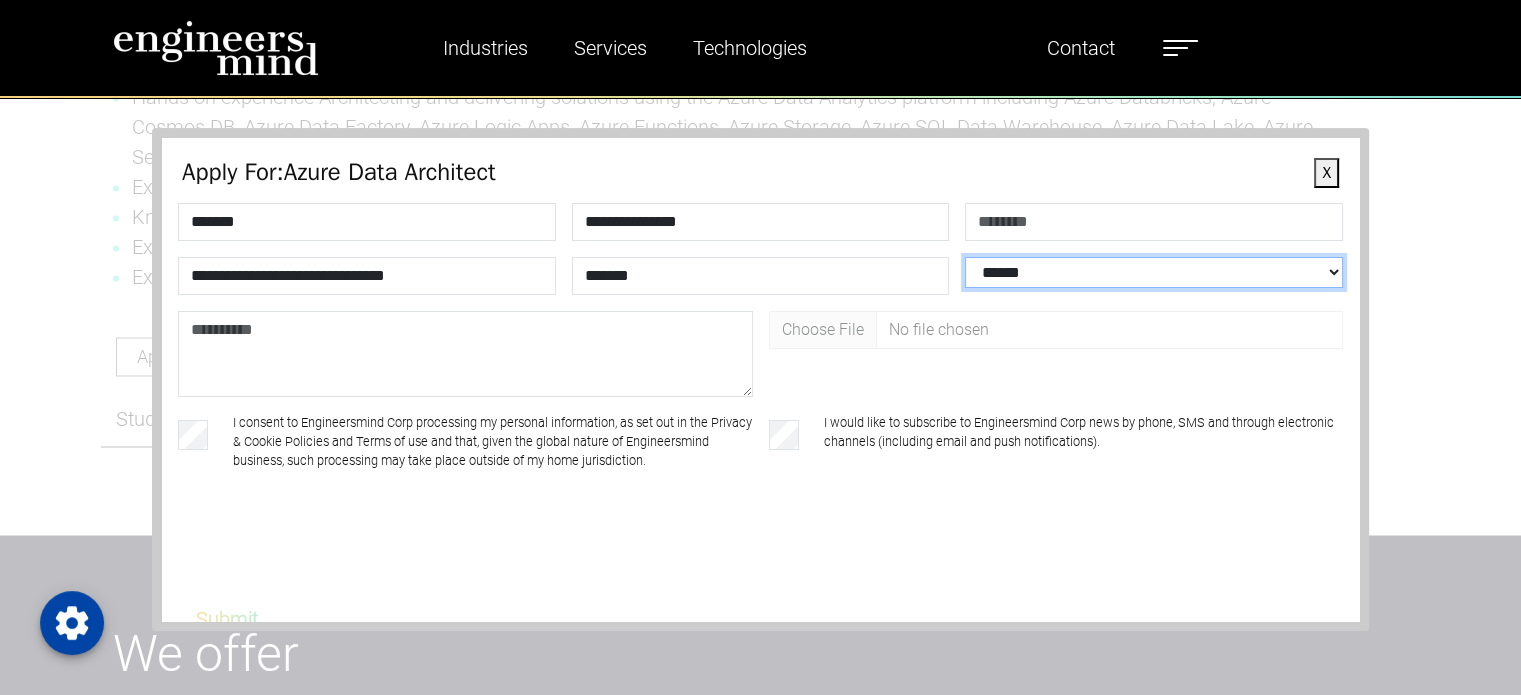 select on "**********" 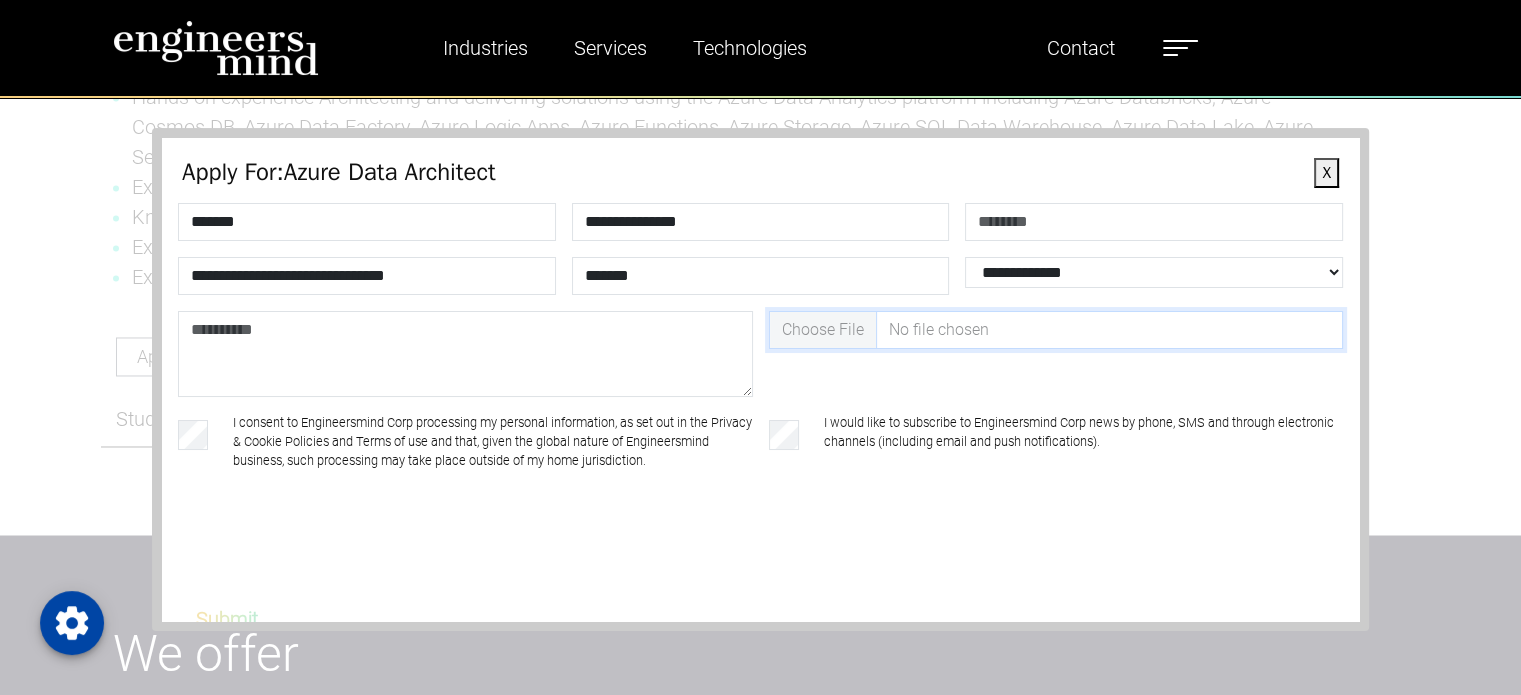 click at bounding box center (1056, 330) 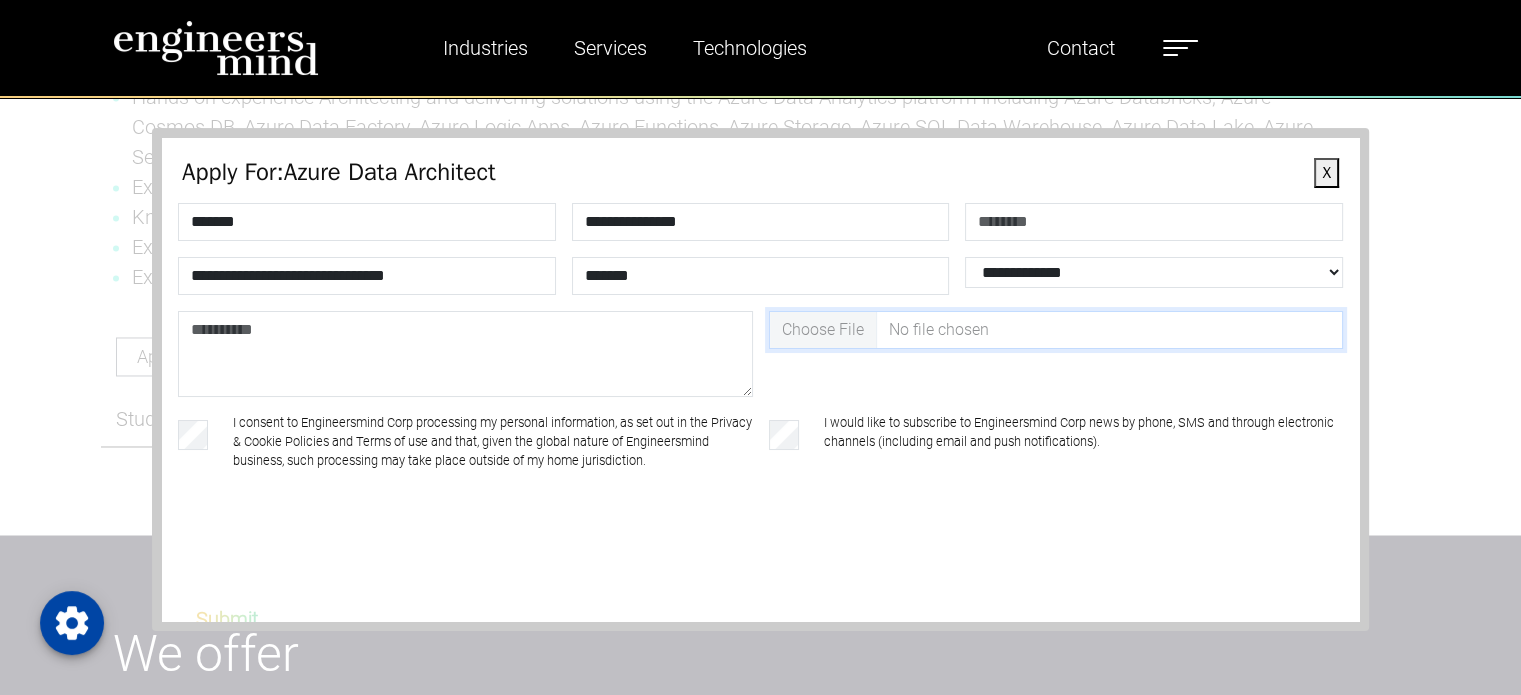 type on "**********" 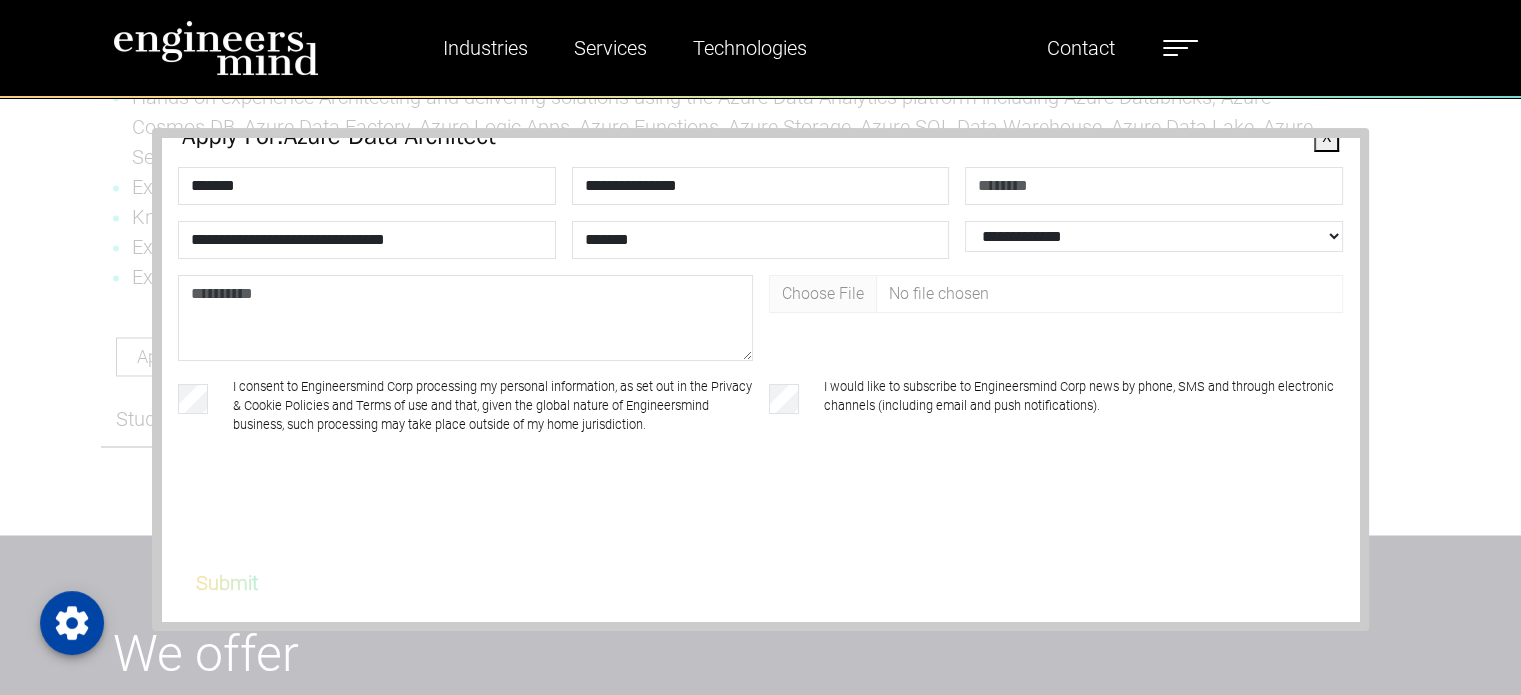 scroll, scrollTop: 36, scrollLeft: 0, axis: vertical 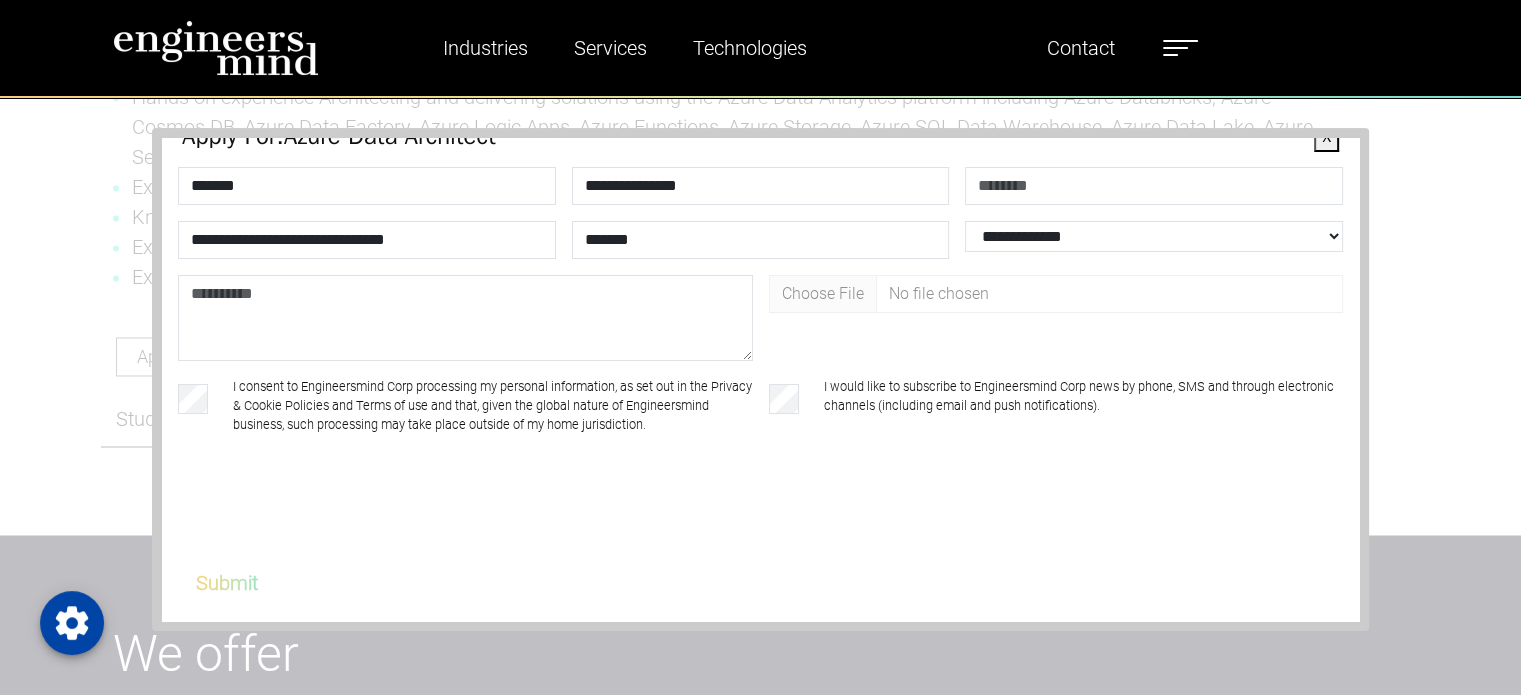 click on "Submit" at bounding box center (227, 583) 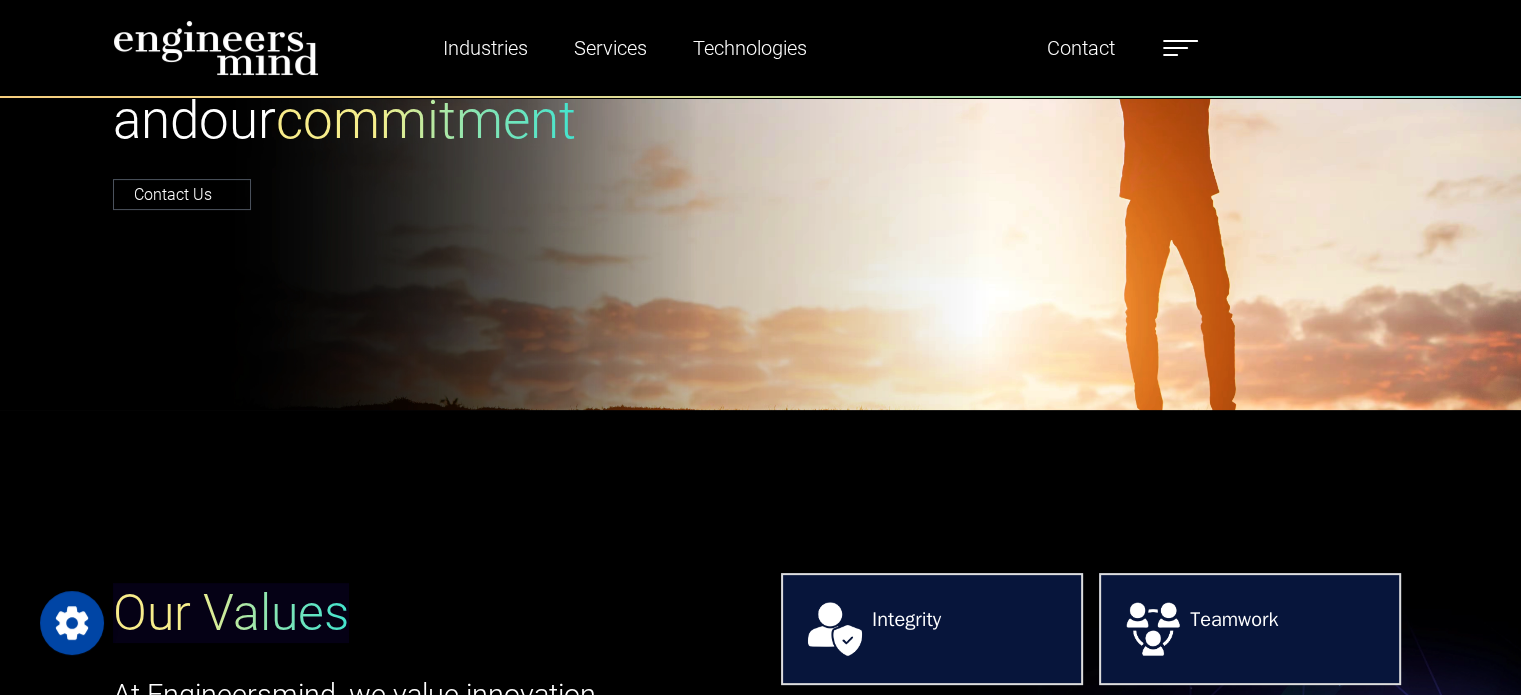 scroll, scrollTop: 800, scrollLeft: 0, axis: vertical 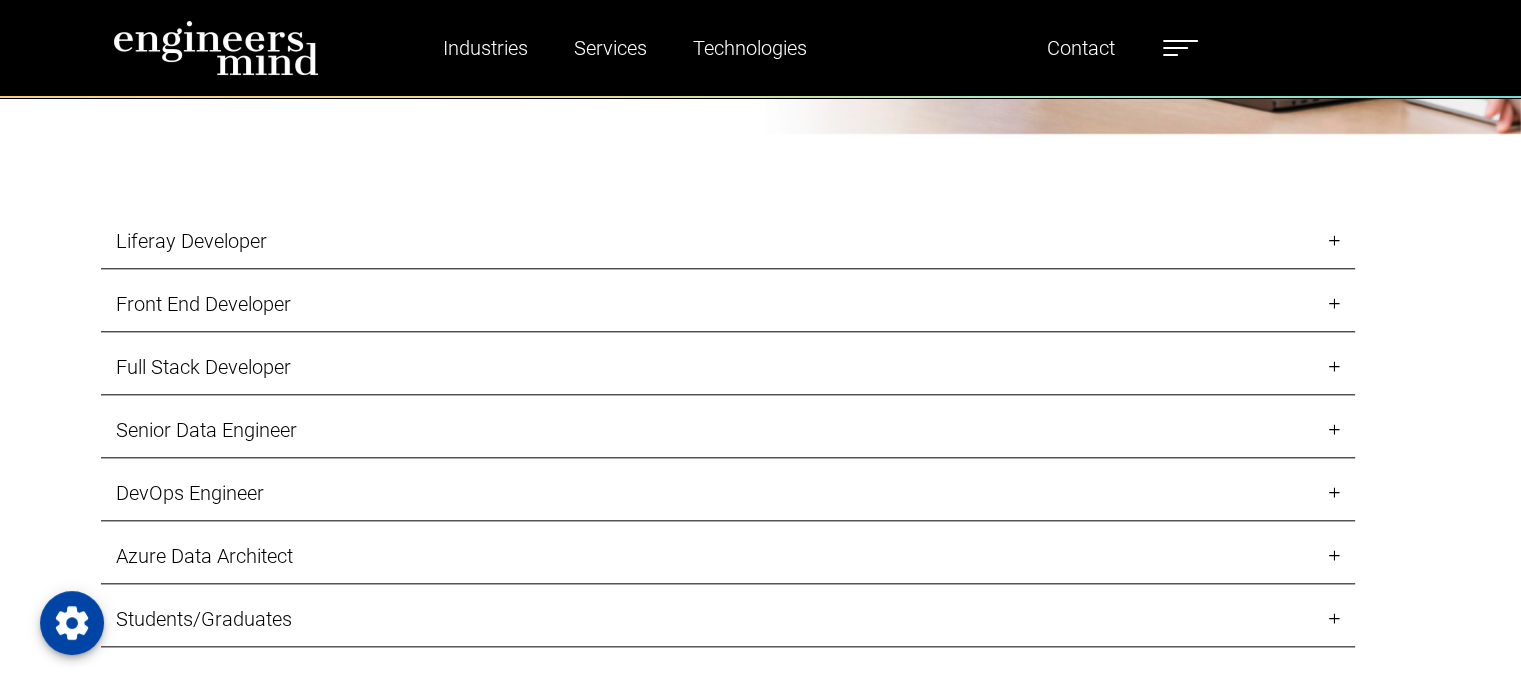 click on "Liferay Developer" at bounding box center [728, 241] 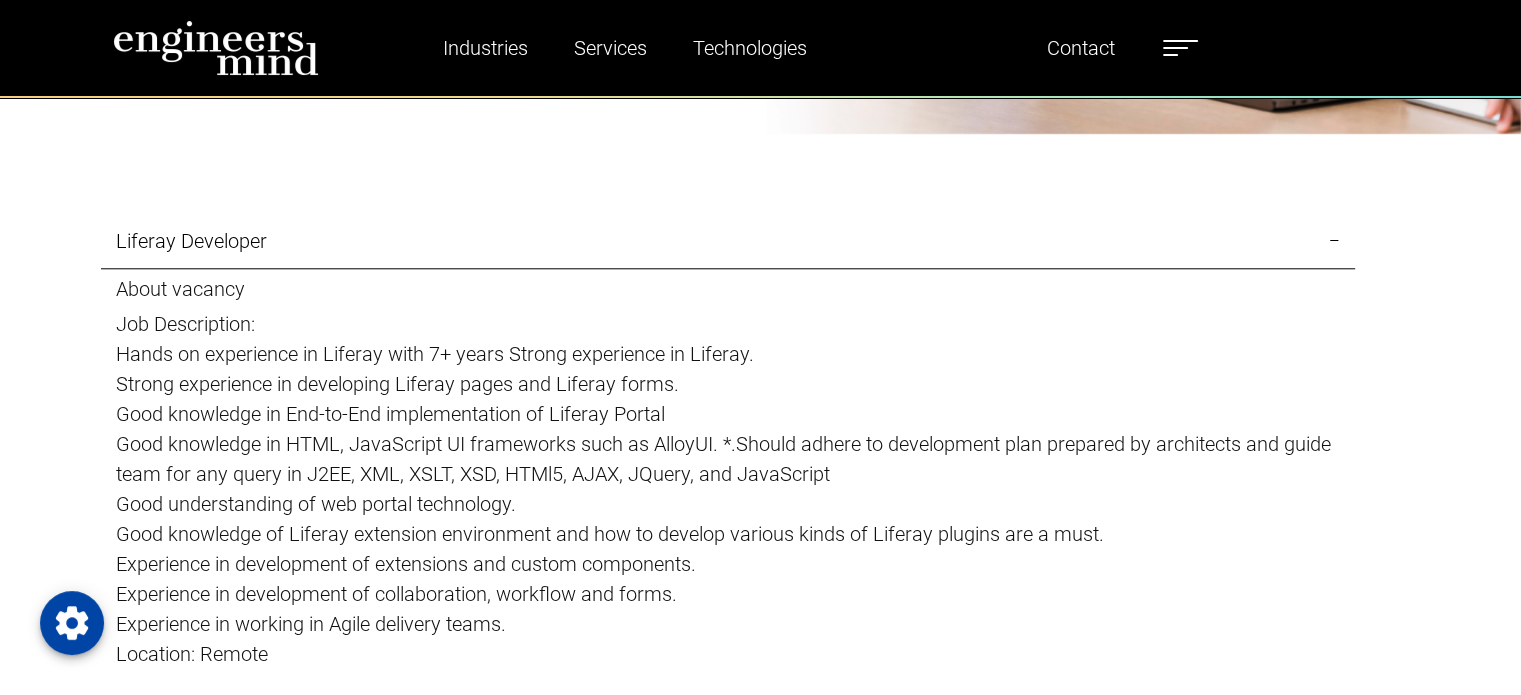 click on "Liferay Developer" at bounding box center (728, 241) 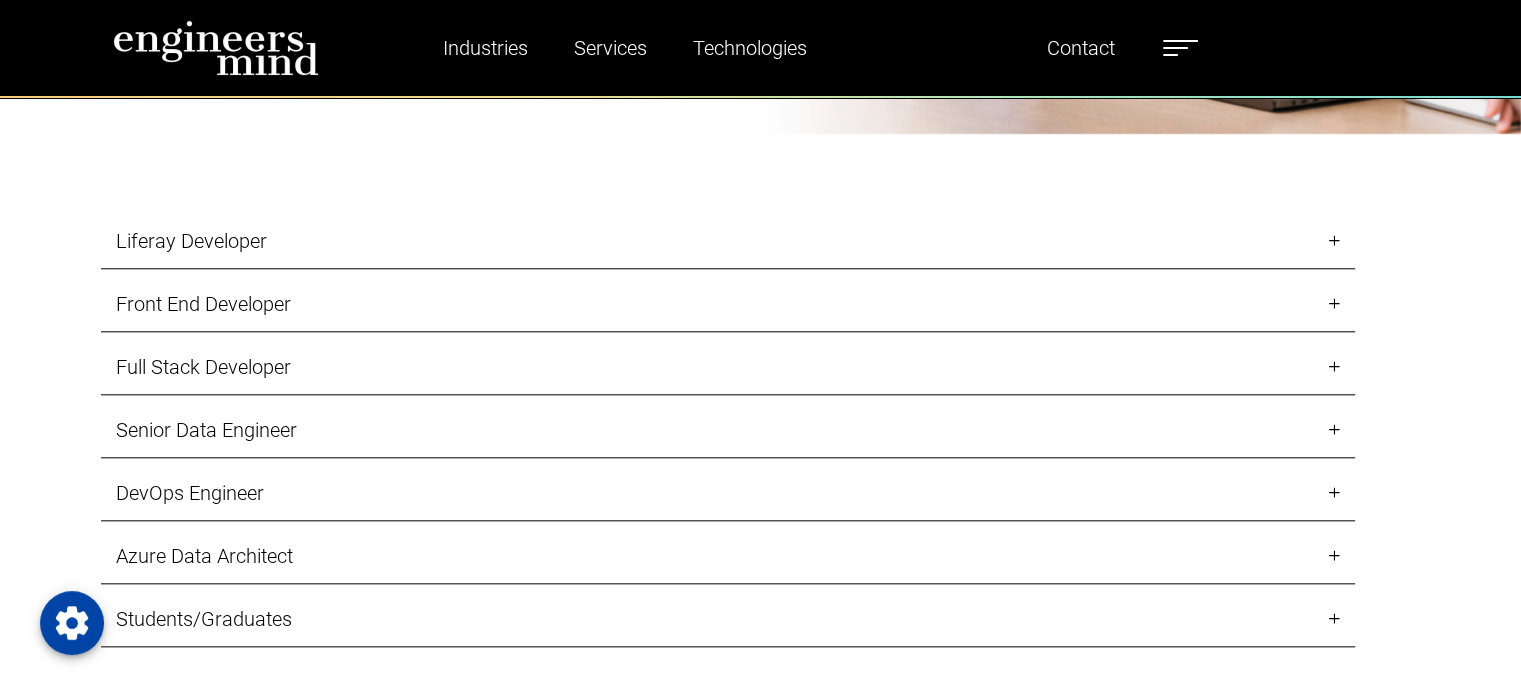 click on "Senior Data Engineer" at bounding box center [728, 430] 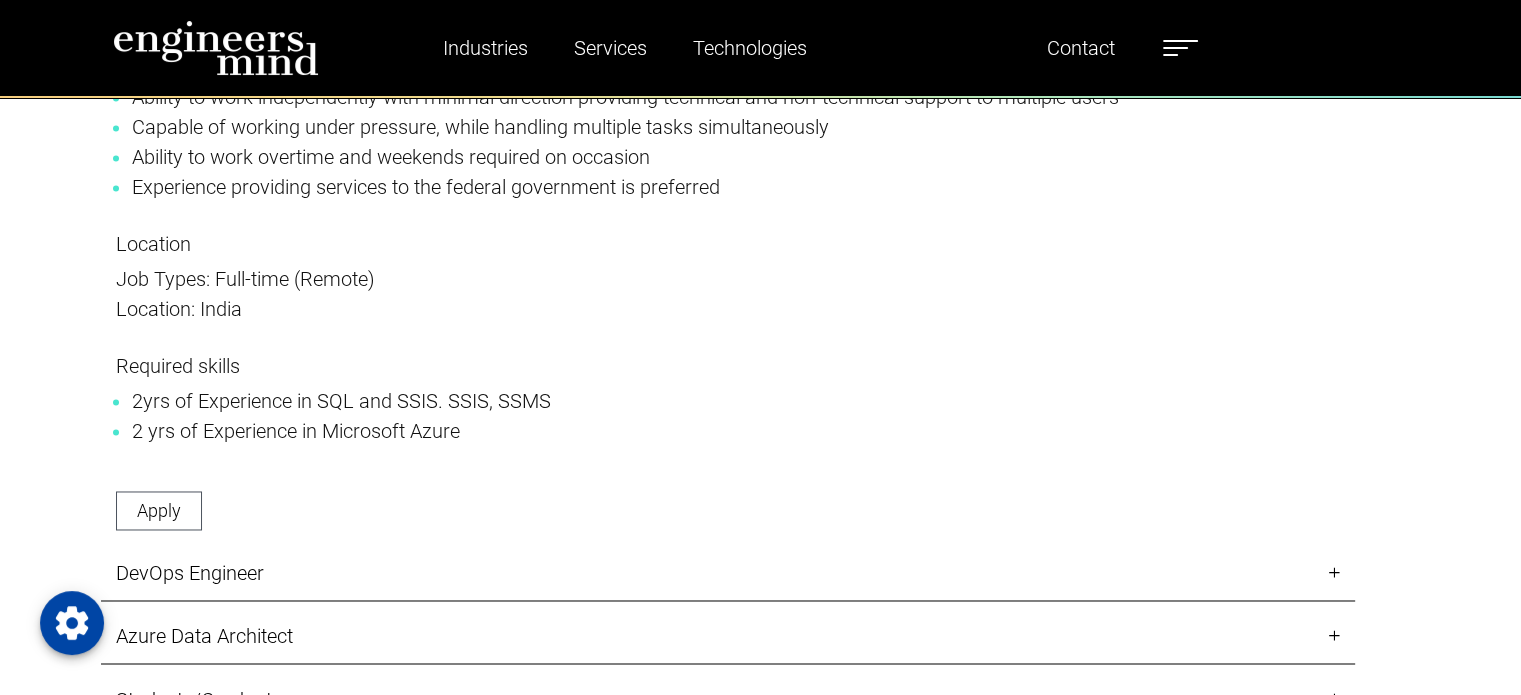 scroll, scrollTop: 3200, scrollLeft: 0, axis: vertical 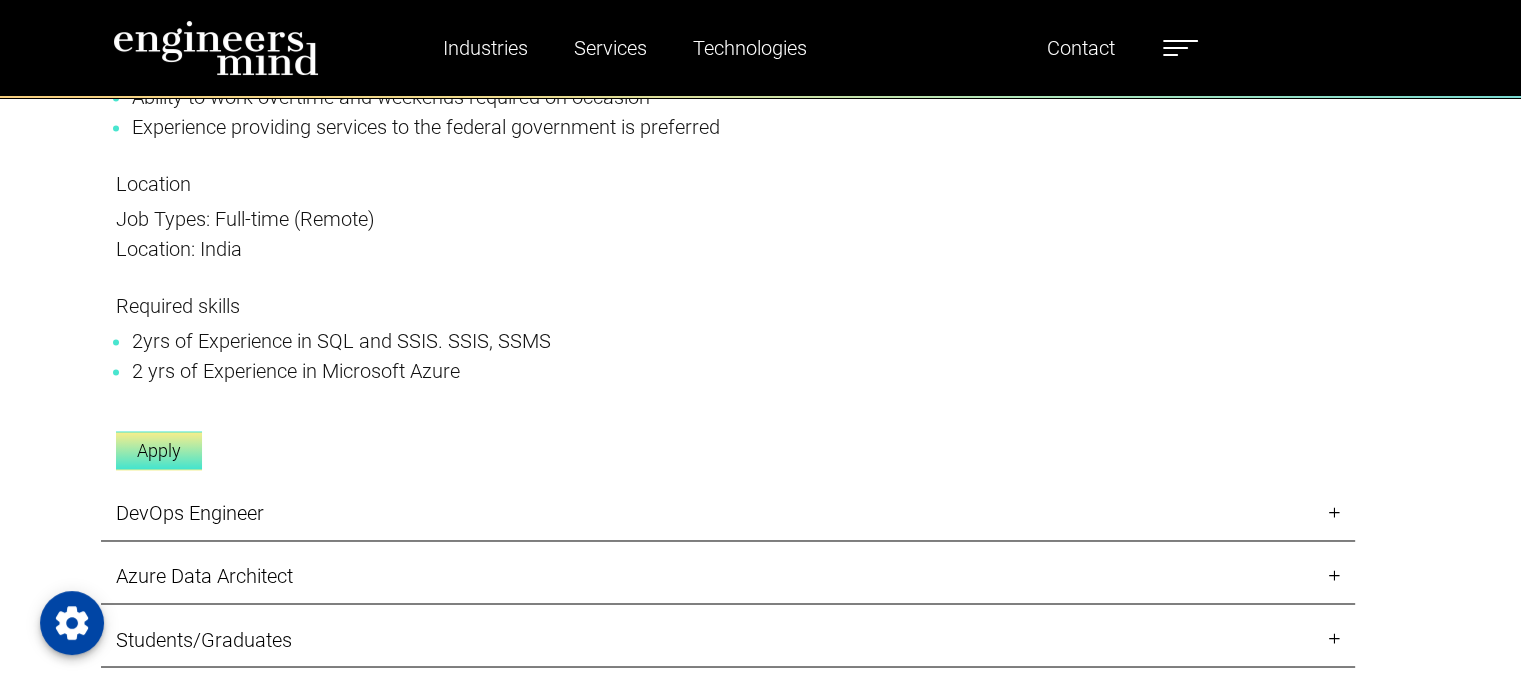 click on "Apply" at bounding box center [159, 450] 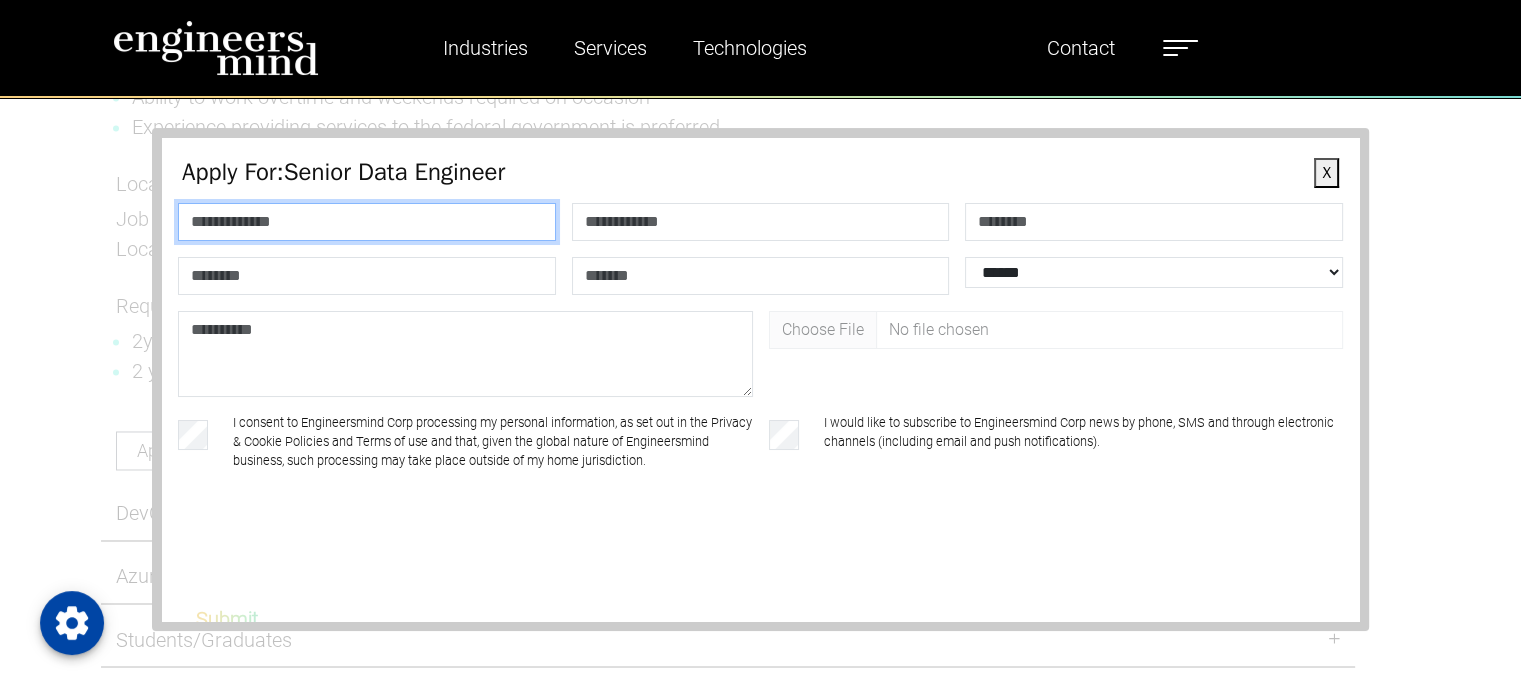 click at bounding box center [367, 222] 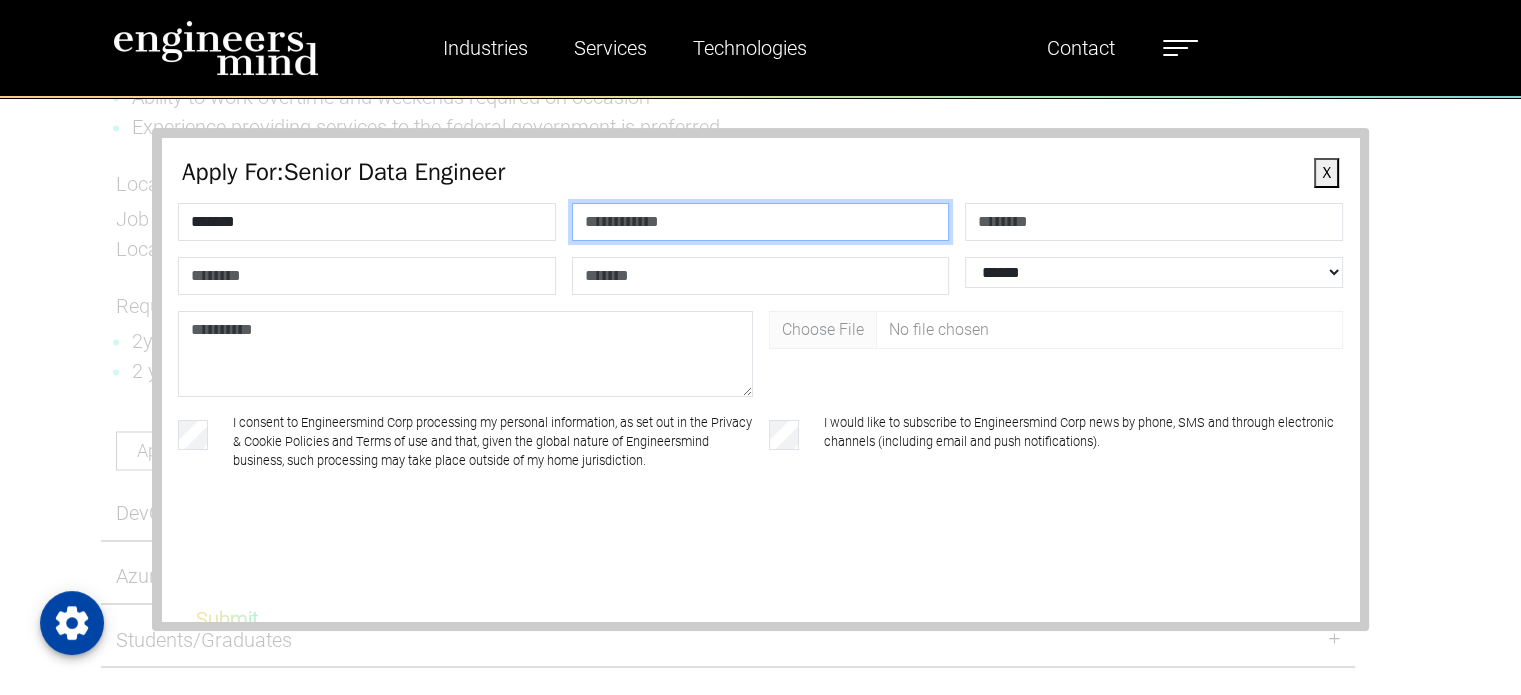 type on "**********" 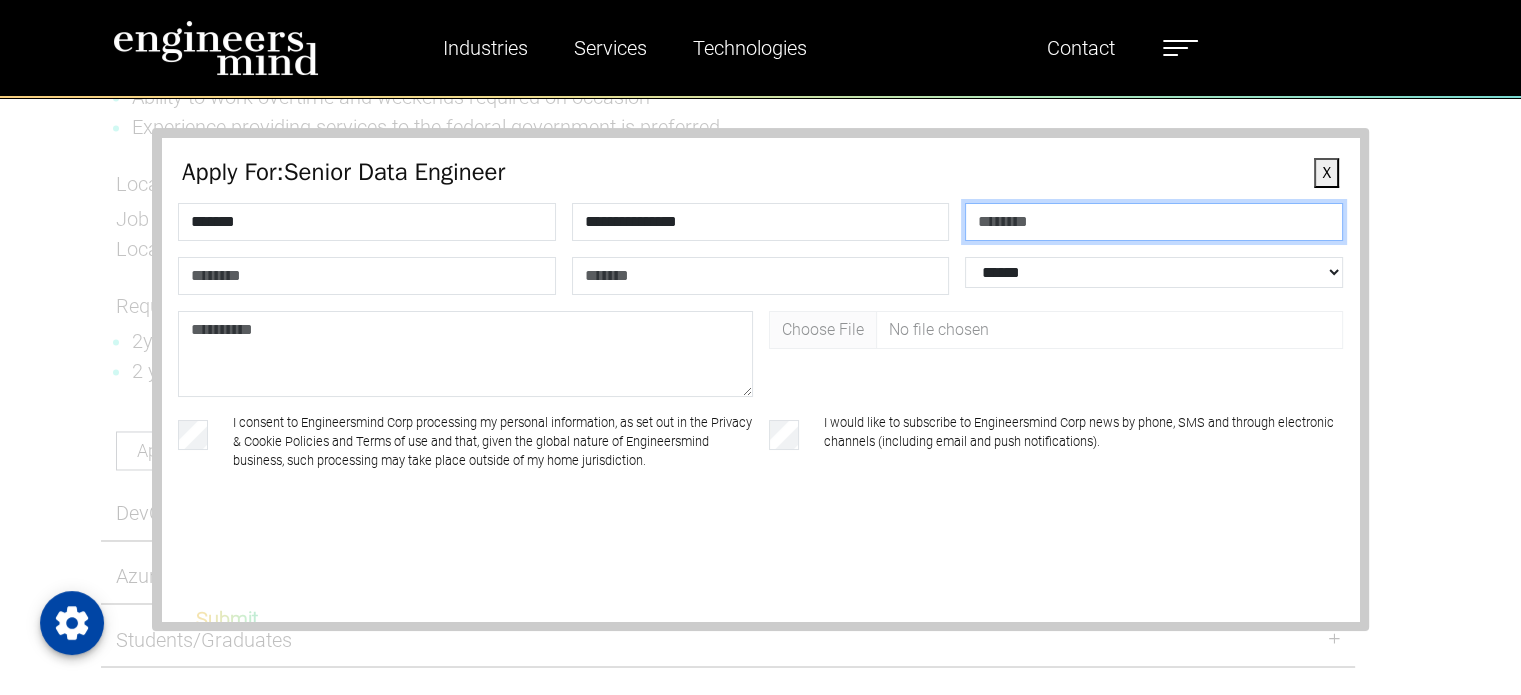 type on "**********" 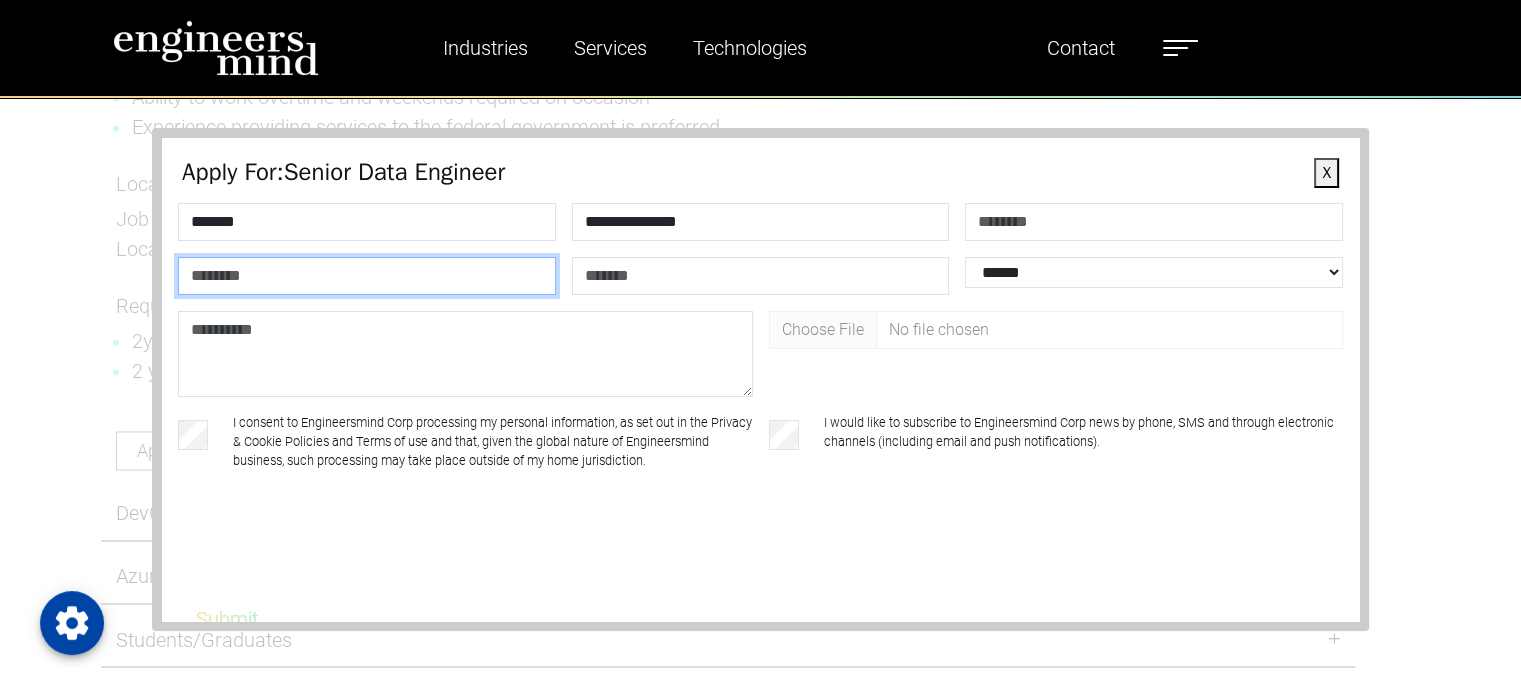 type on "**********" 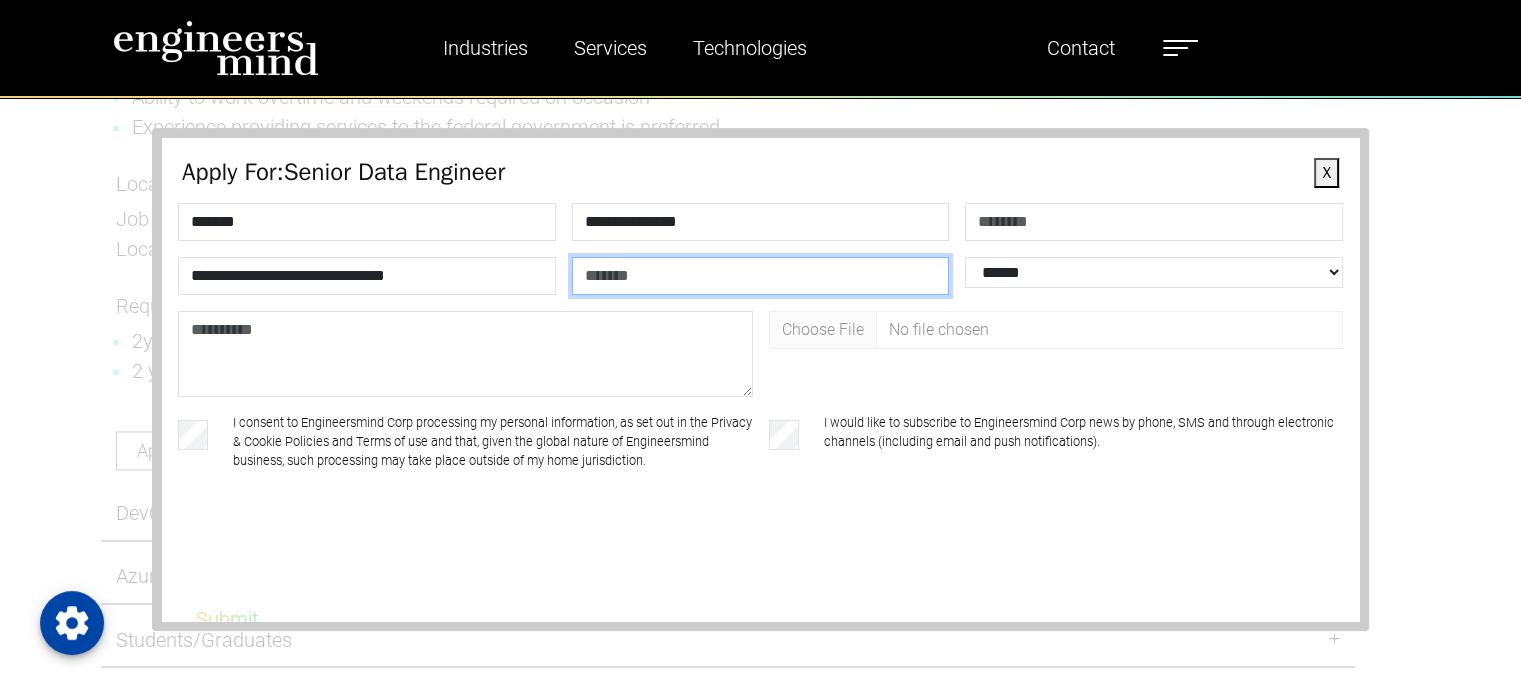 type on "*******" 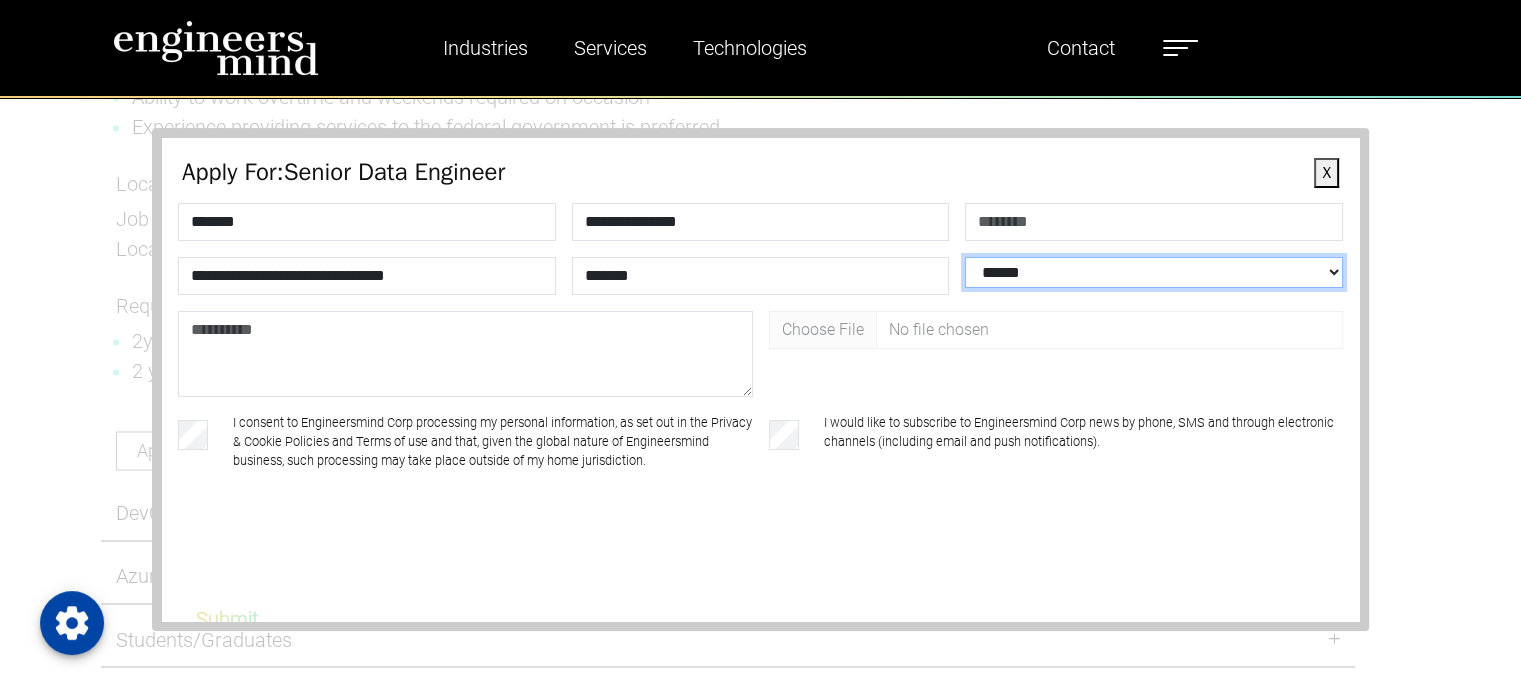 select on "**********" 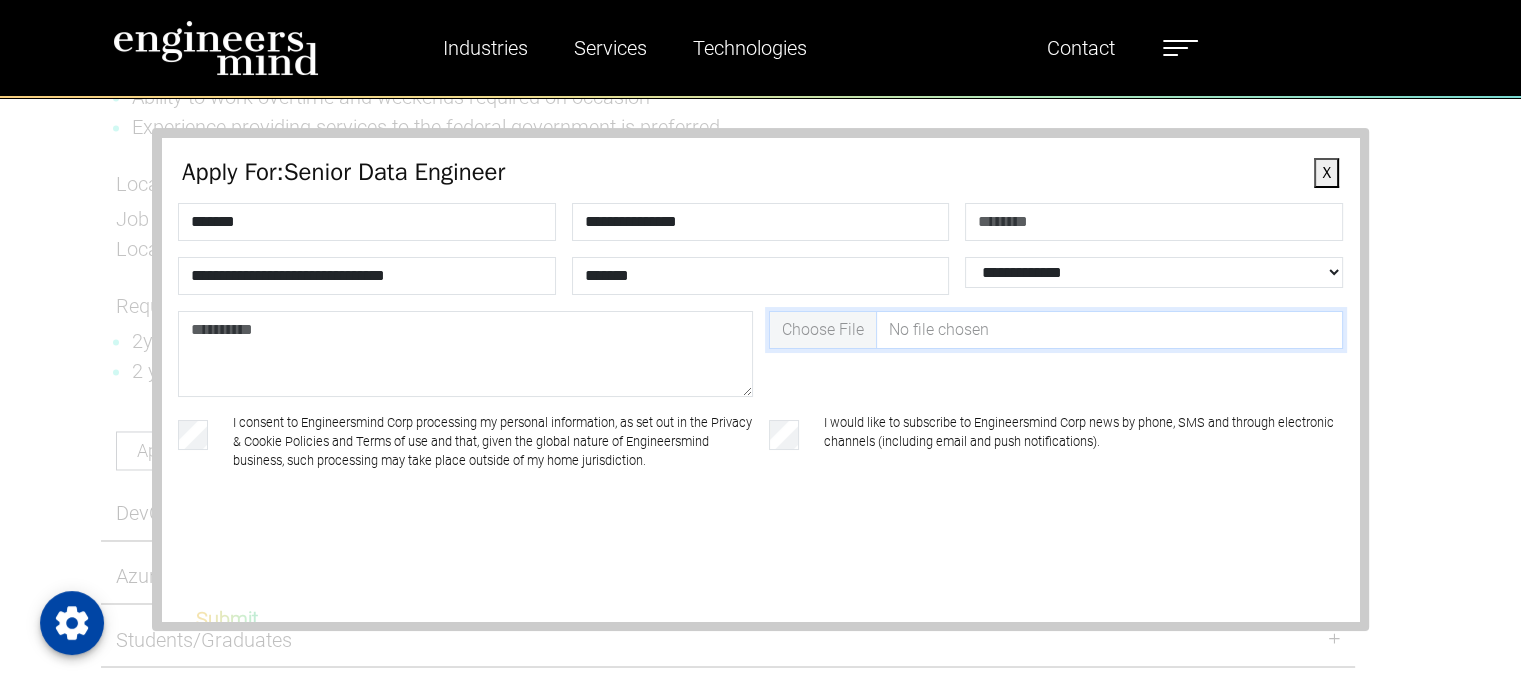 click at bounding box center [1056, 330] 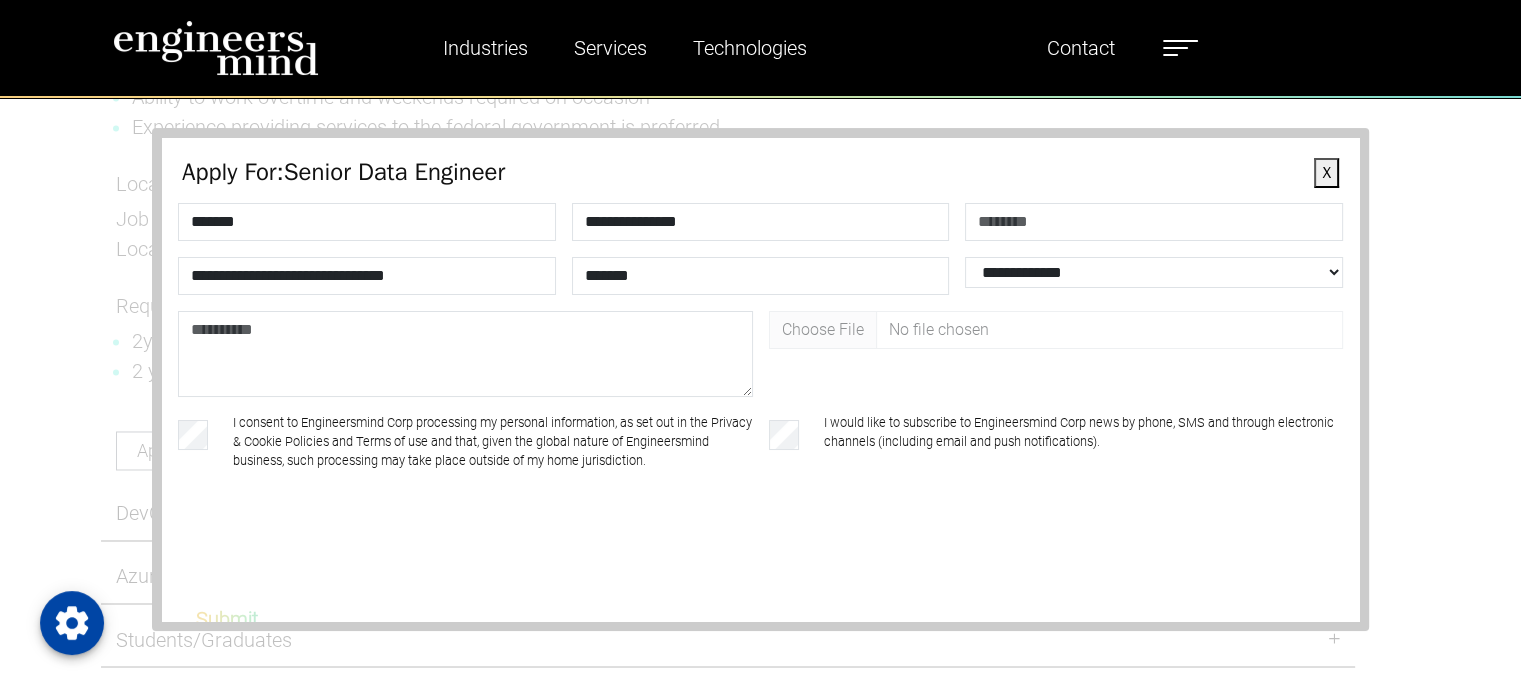click on "I would like to subscribe to Engineersmind Corp news by phone, SMS and through electronic channels (including email and push notifications)." at bounding box center (1056, 462) 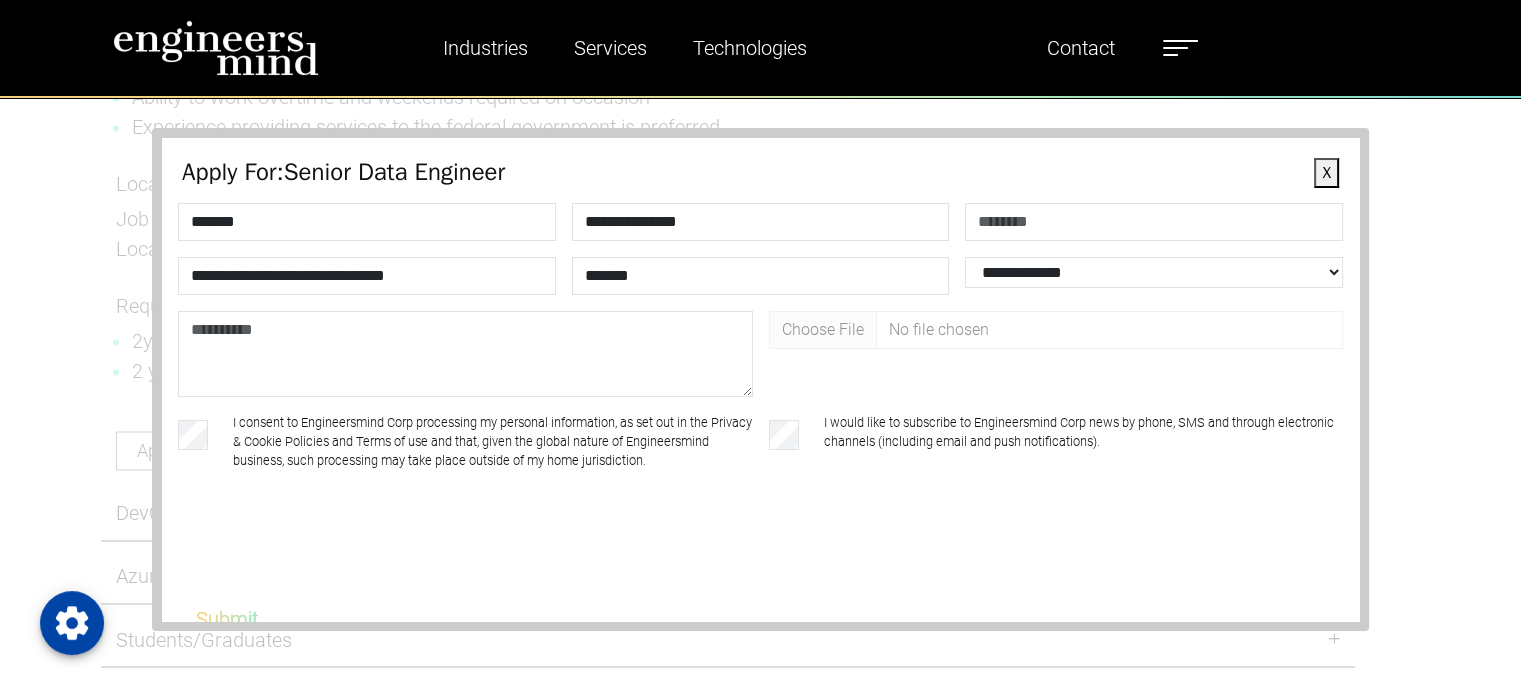 click on "Submit" at bounding box center [227, 619] 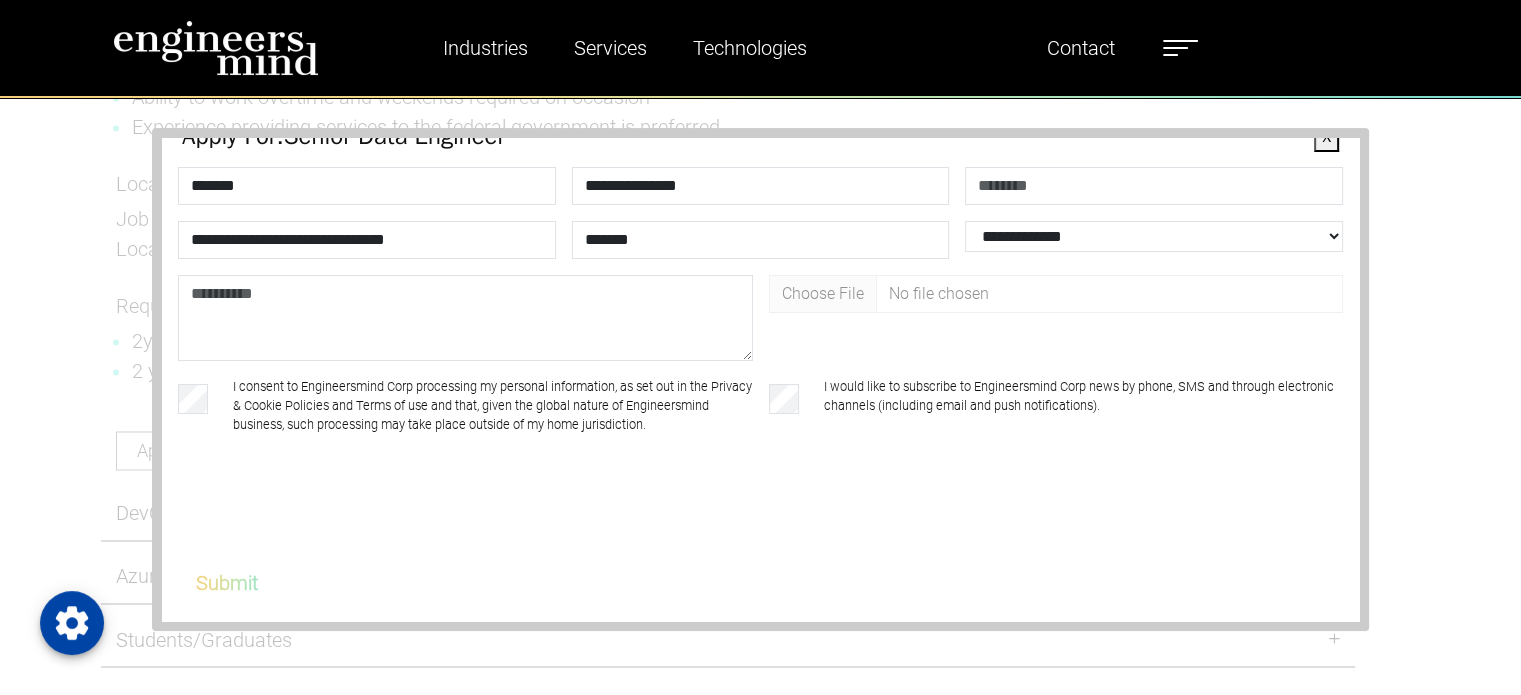 scroll, scrollTop: 36, scrollLeft: 0, axis: vertical 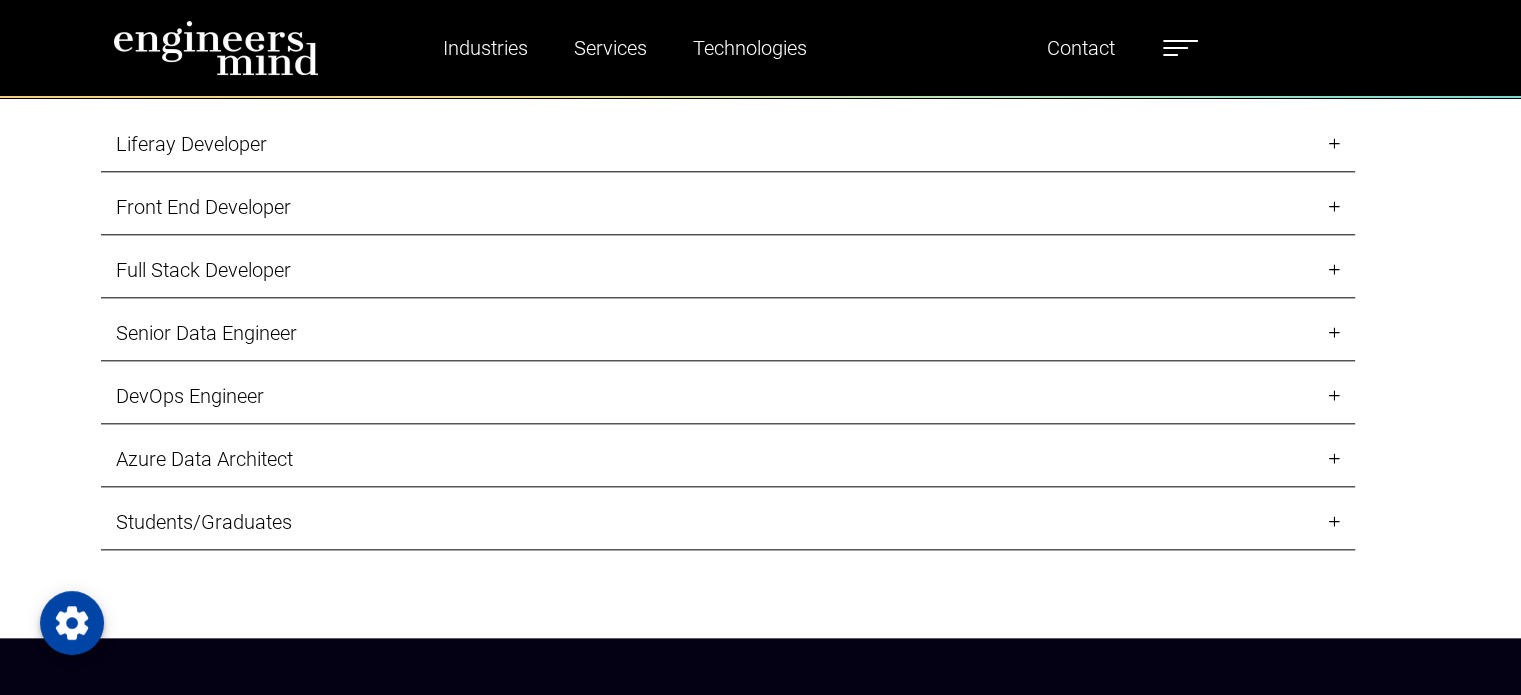 click on "Students/Graduates" at bounding box center [728, 522] 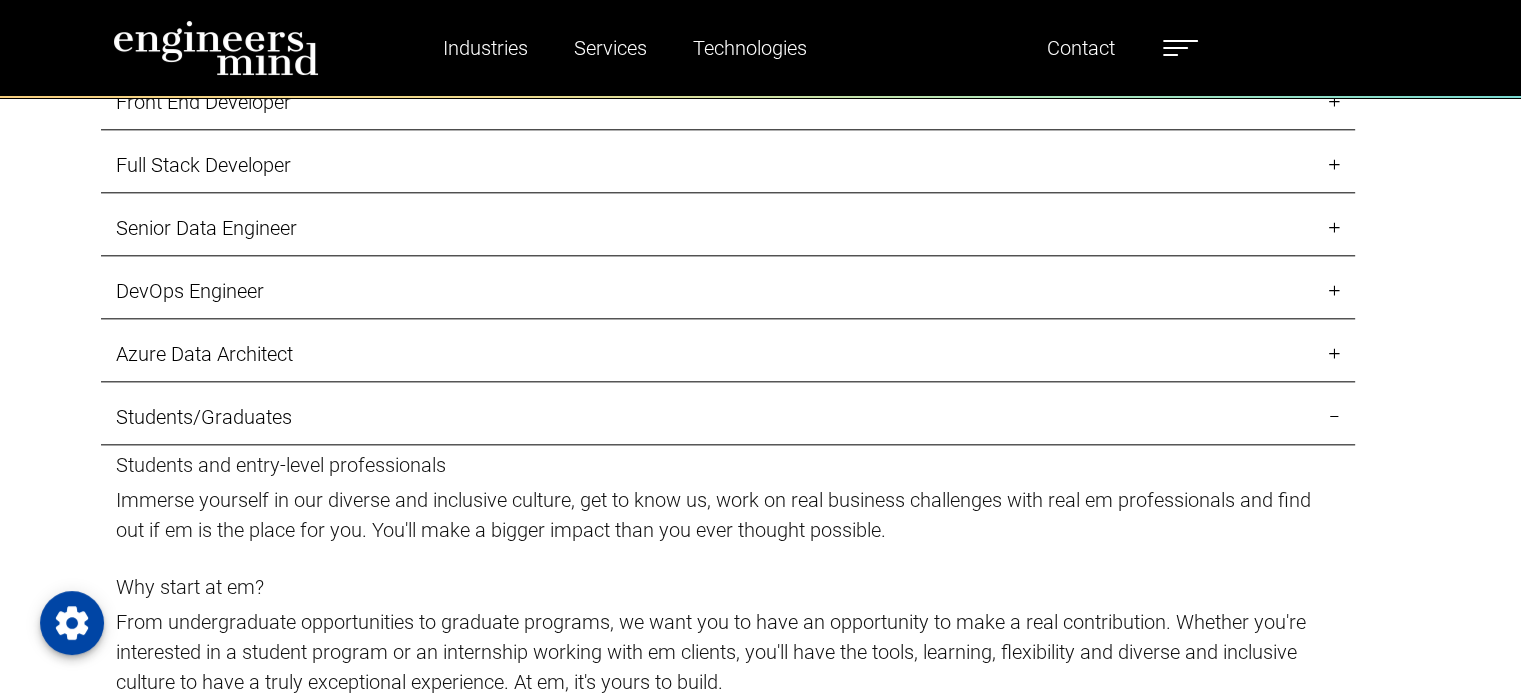 scroll, scrollTop: 2197, scrollLeft: 0, axis: vertical 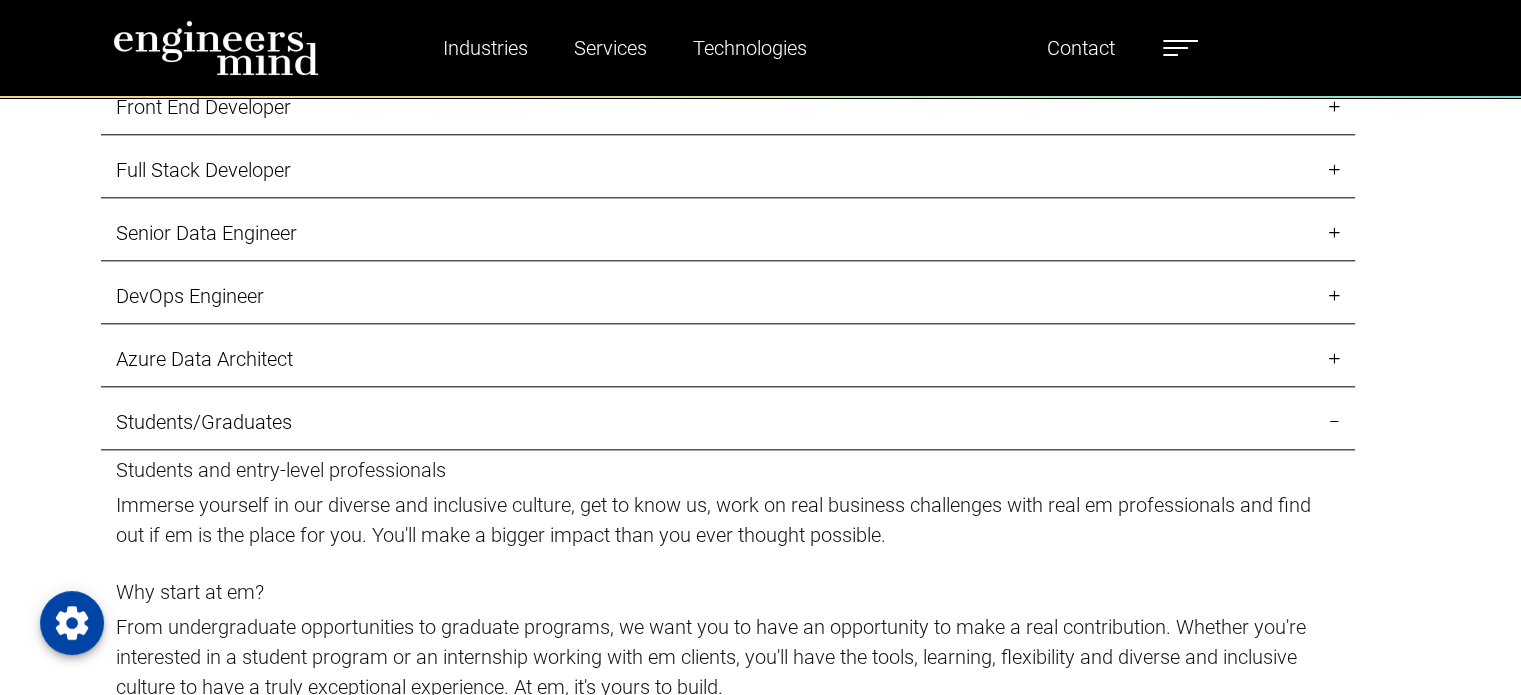click on "Azure Data Architect" at bounding box center [728, 359] 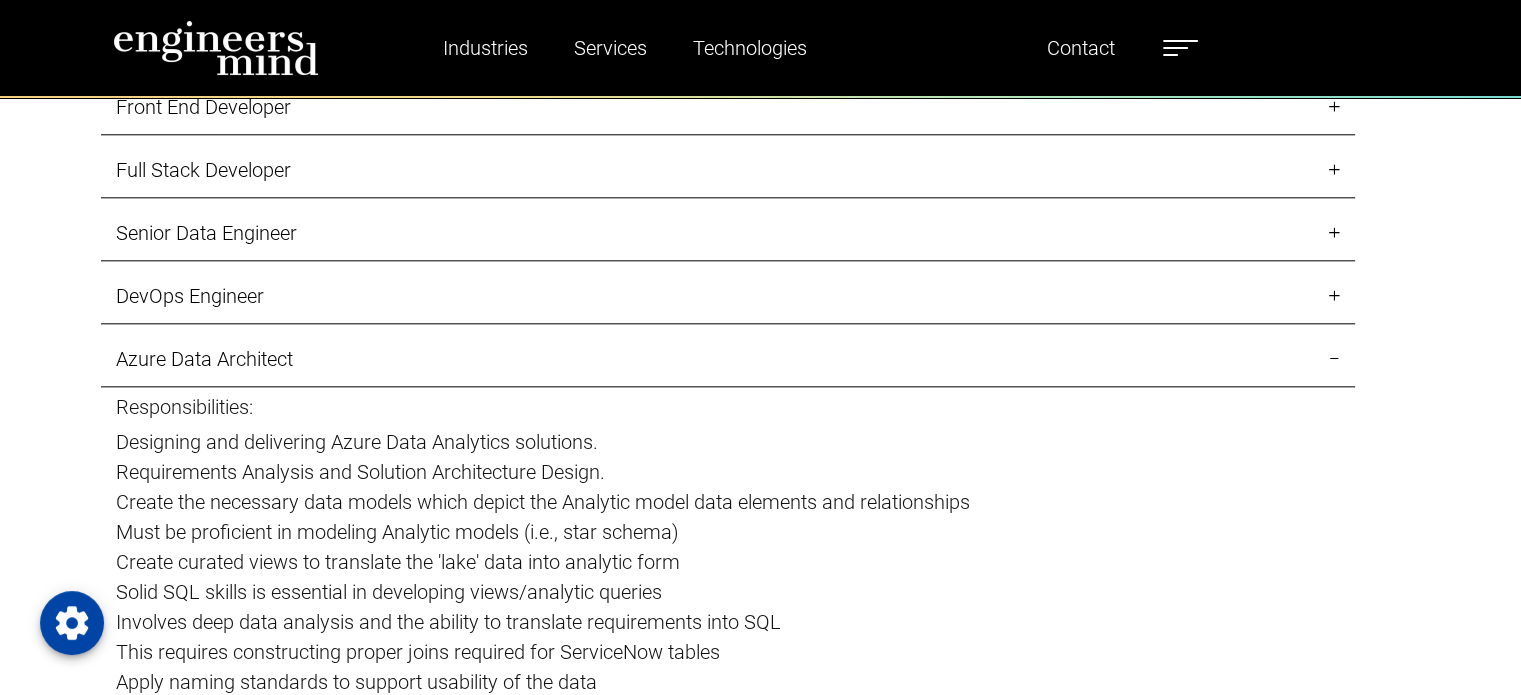 click on "DevOps Engineer" at bounding box center [728, 296] 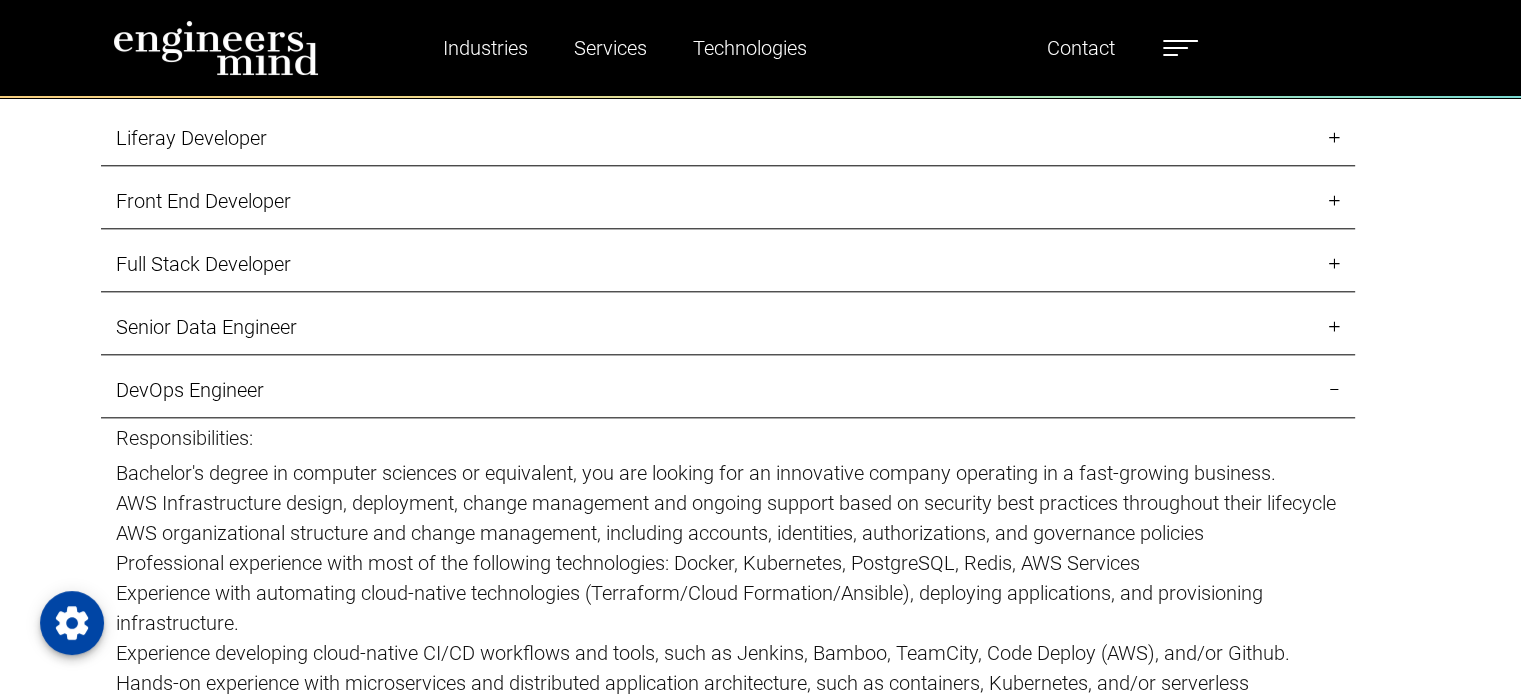 scroll, scrollTop: 2097, scrollLeft: 0, axis: vertical 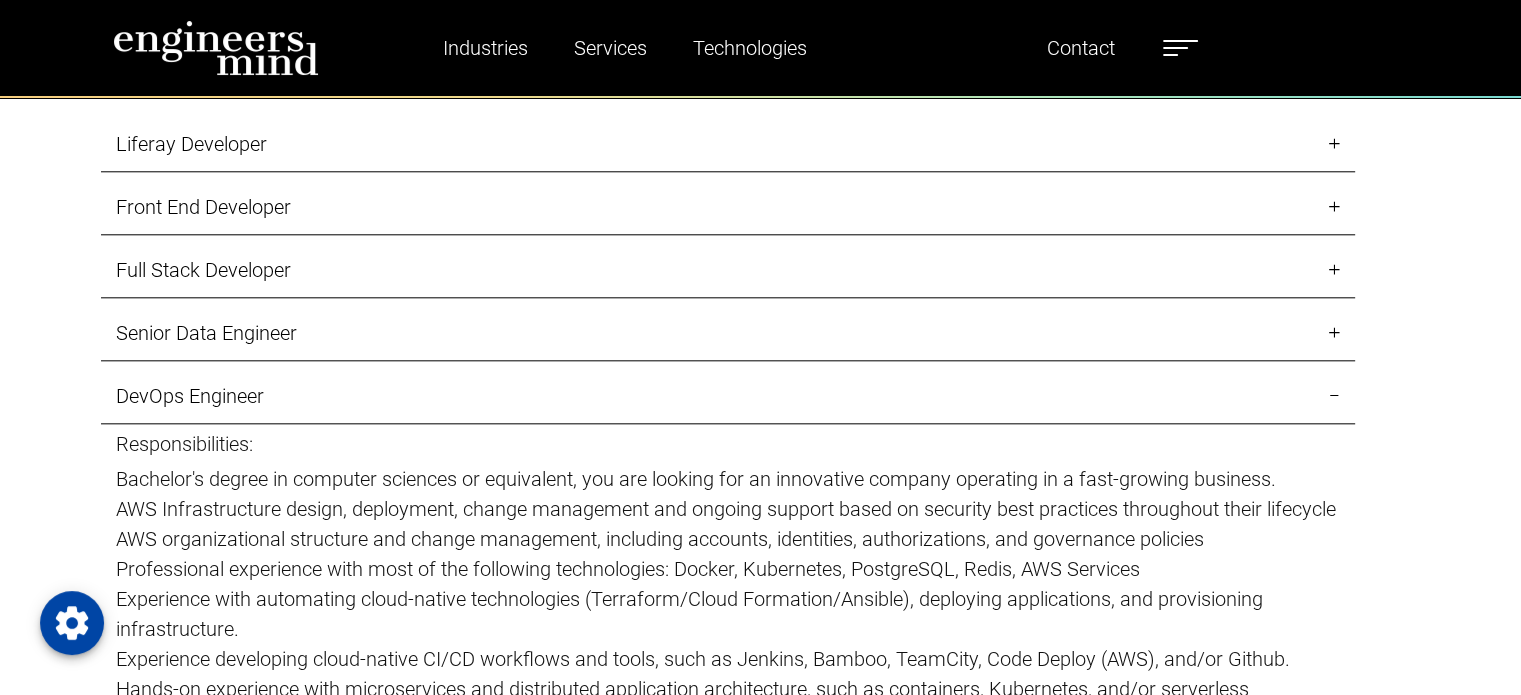 click on "Full Stack Developer" at bounding box center [728, 270] 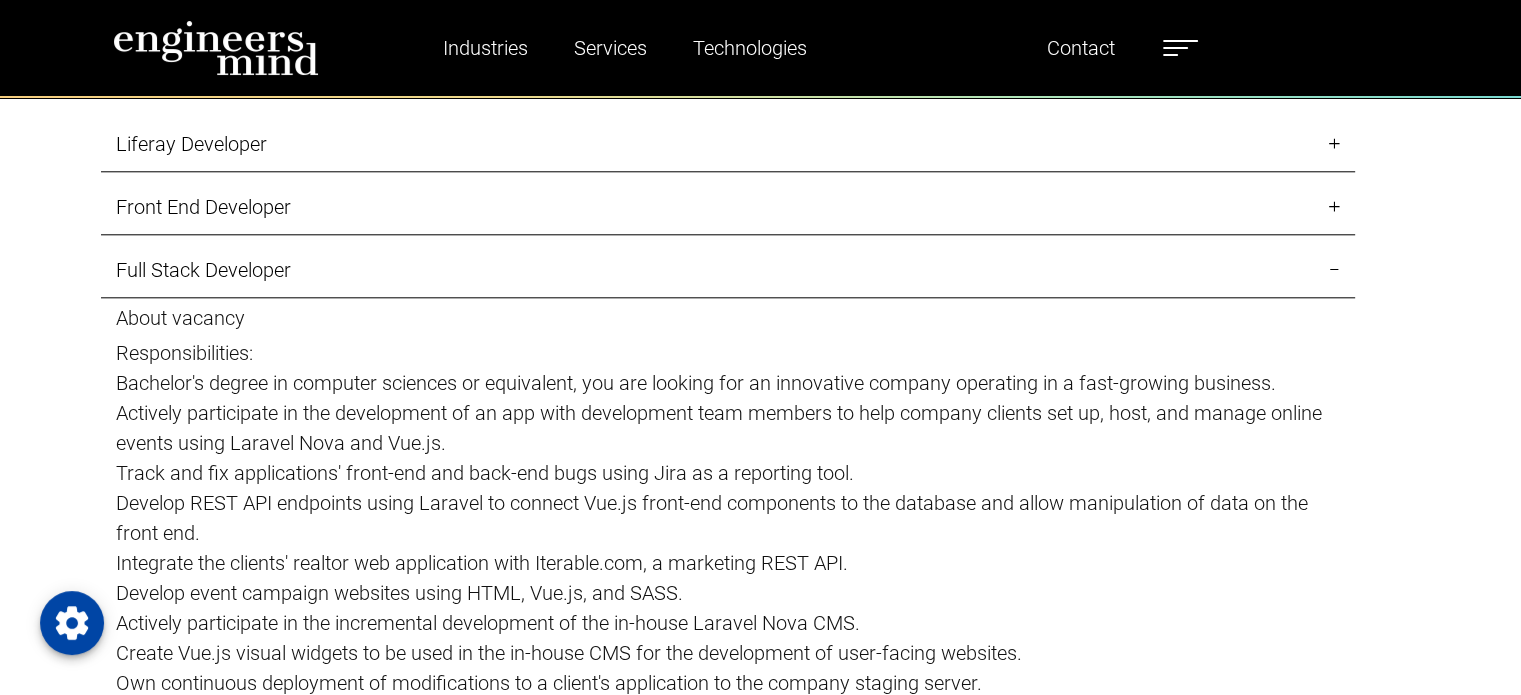 click on "Front End Developer" at bounding box center (728, 207) 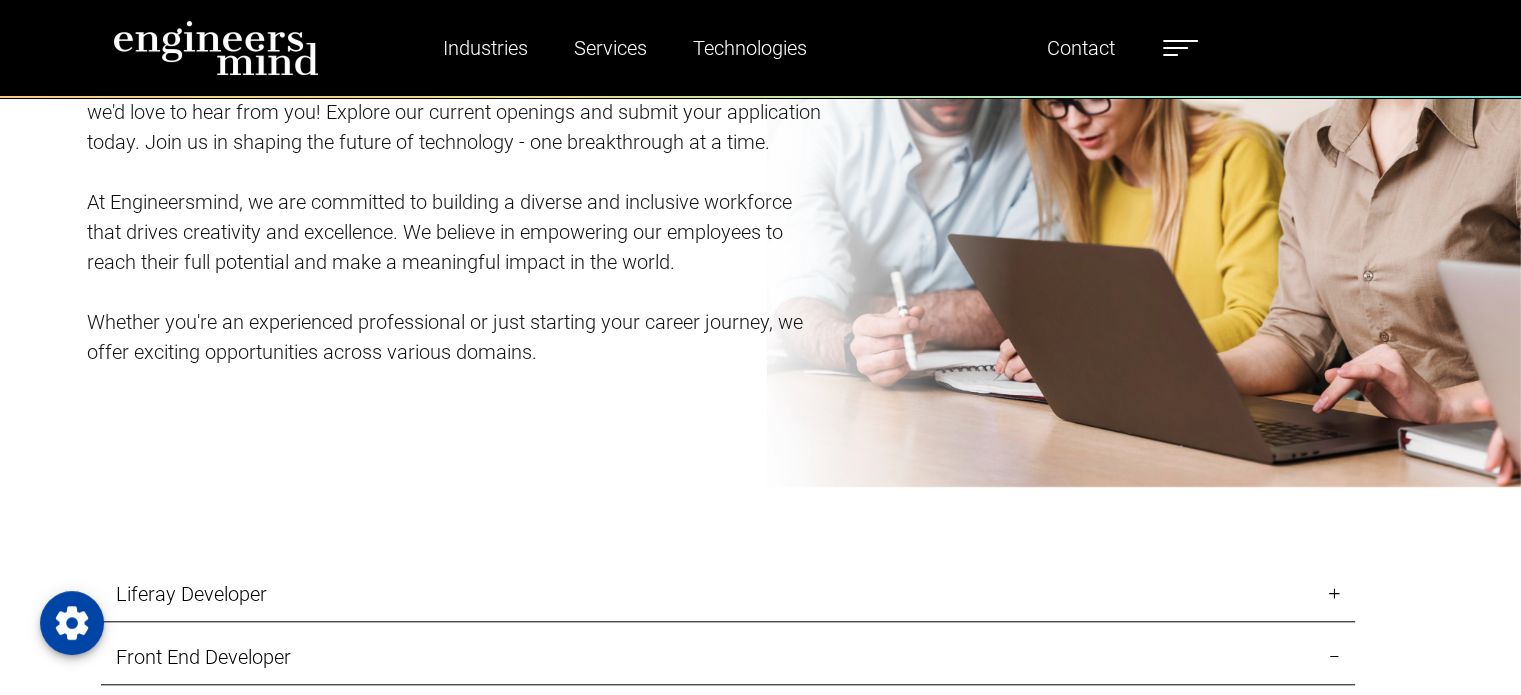 scroll, scrollTop: 1397, scrollLeft: 0, axis: vertical 